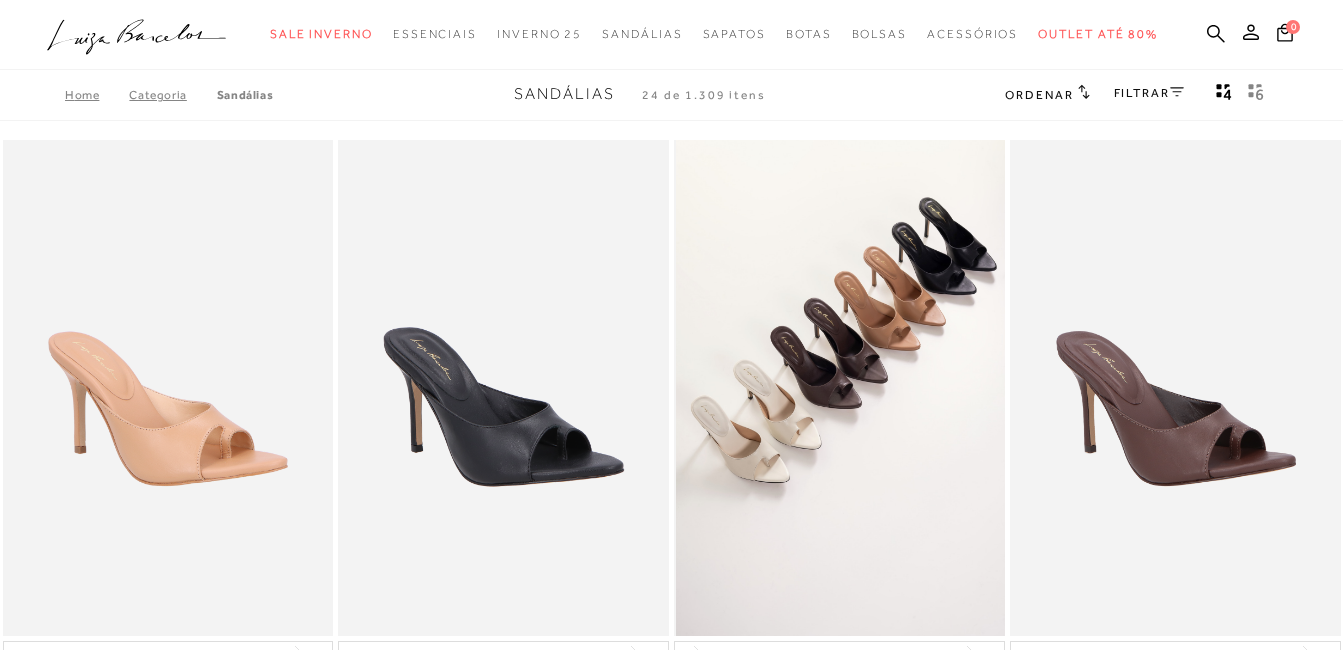 scroll, scrollTop: 0, scrollLeft: 0, axis: both 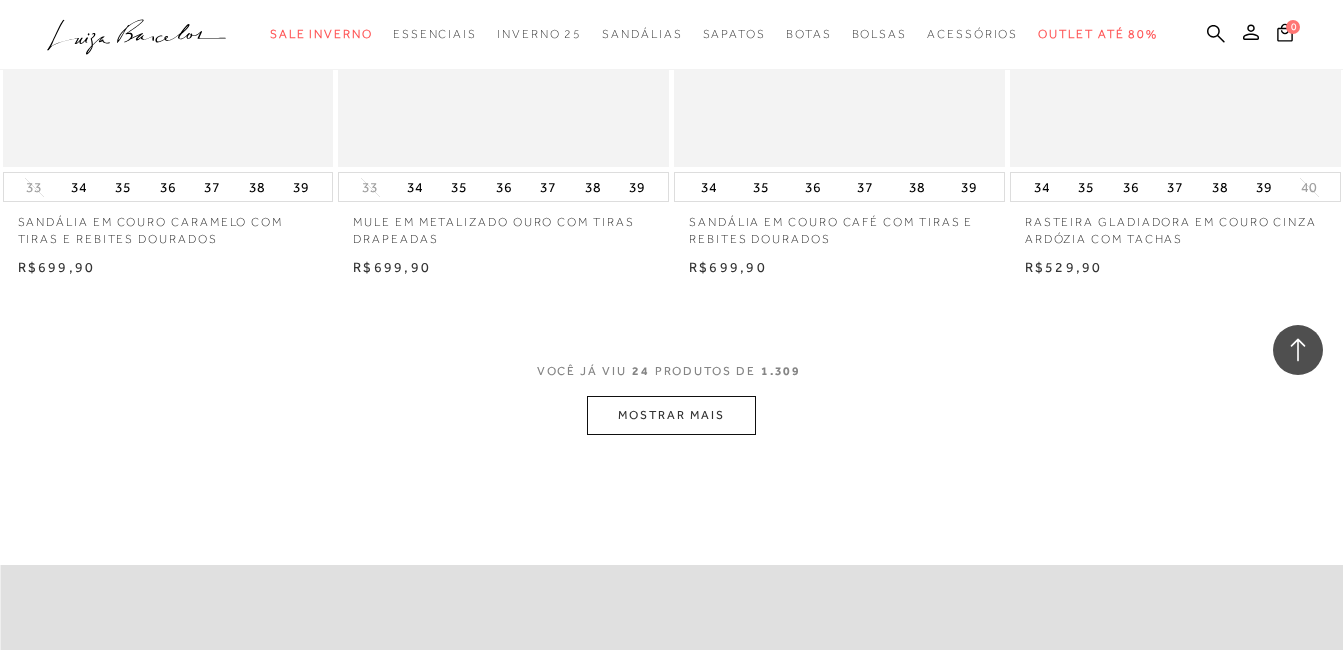 click on "MOSTRAR MAIS" at bounding box center (671, 415) 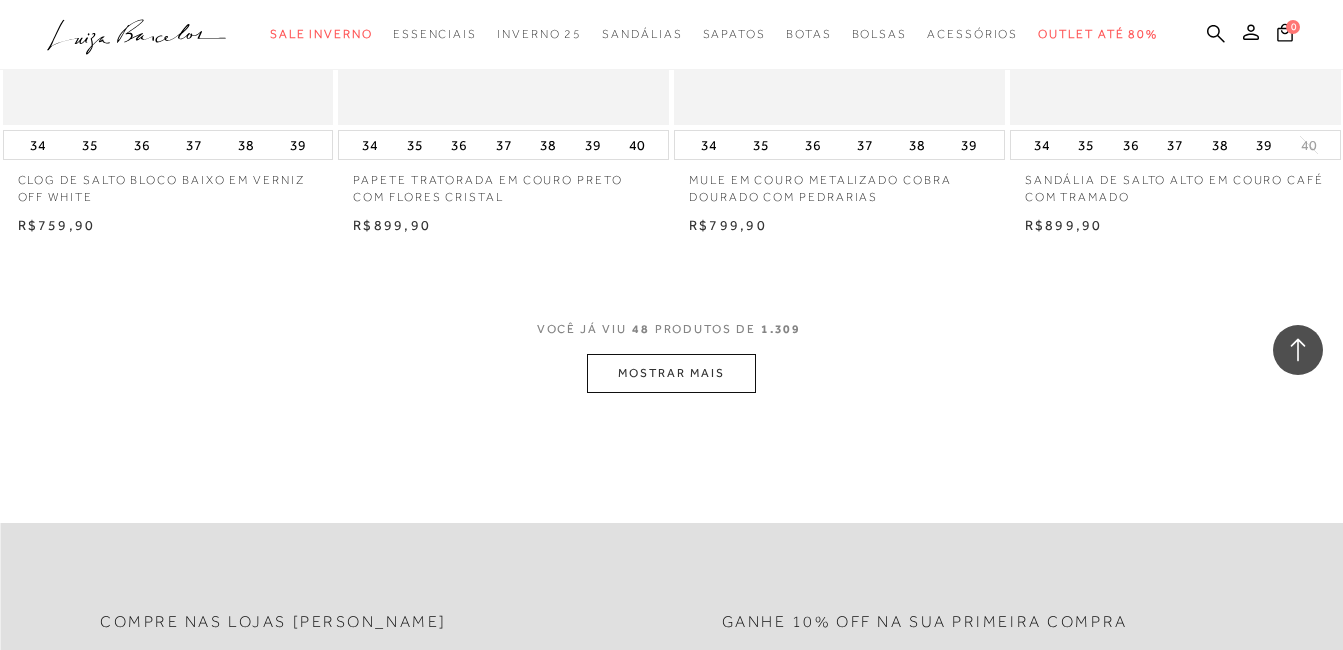 scroll, scrollTop: 7300, scrollLeft: 0, axis: vertical 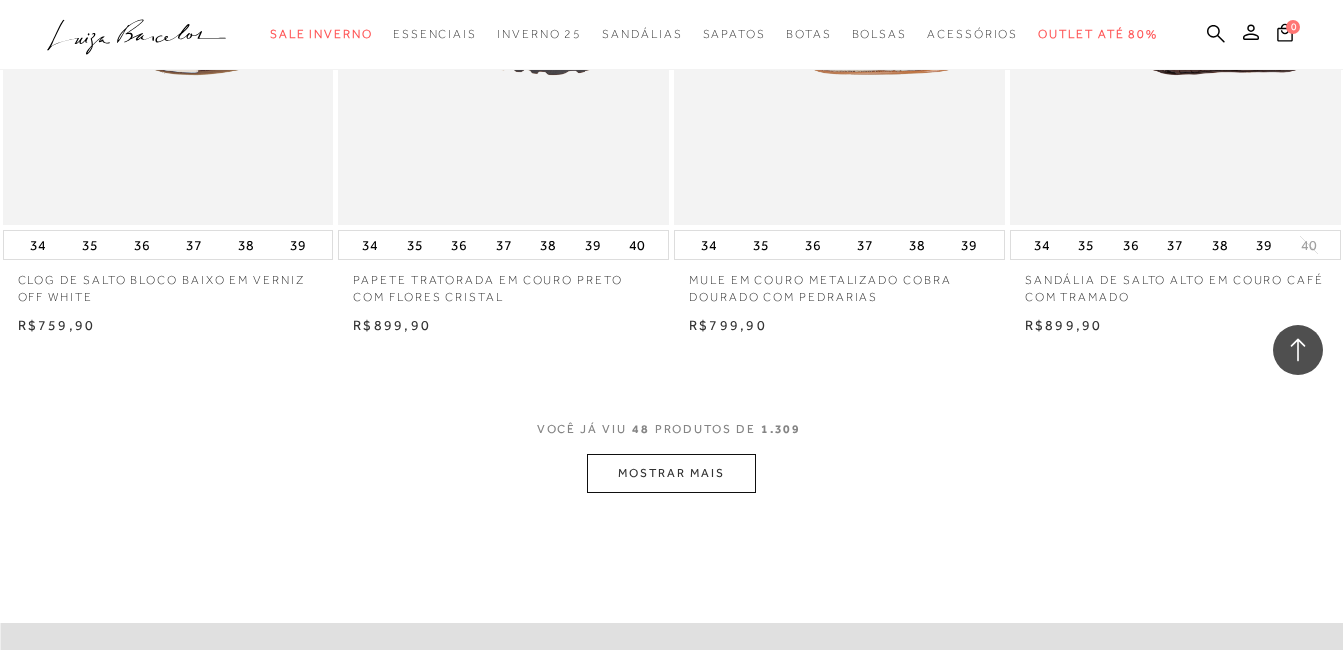 click on "MOSTRAR MAIS" at bounding box center [671, 473] 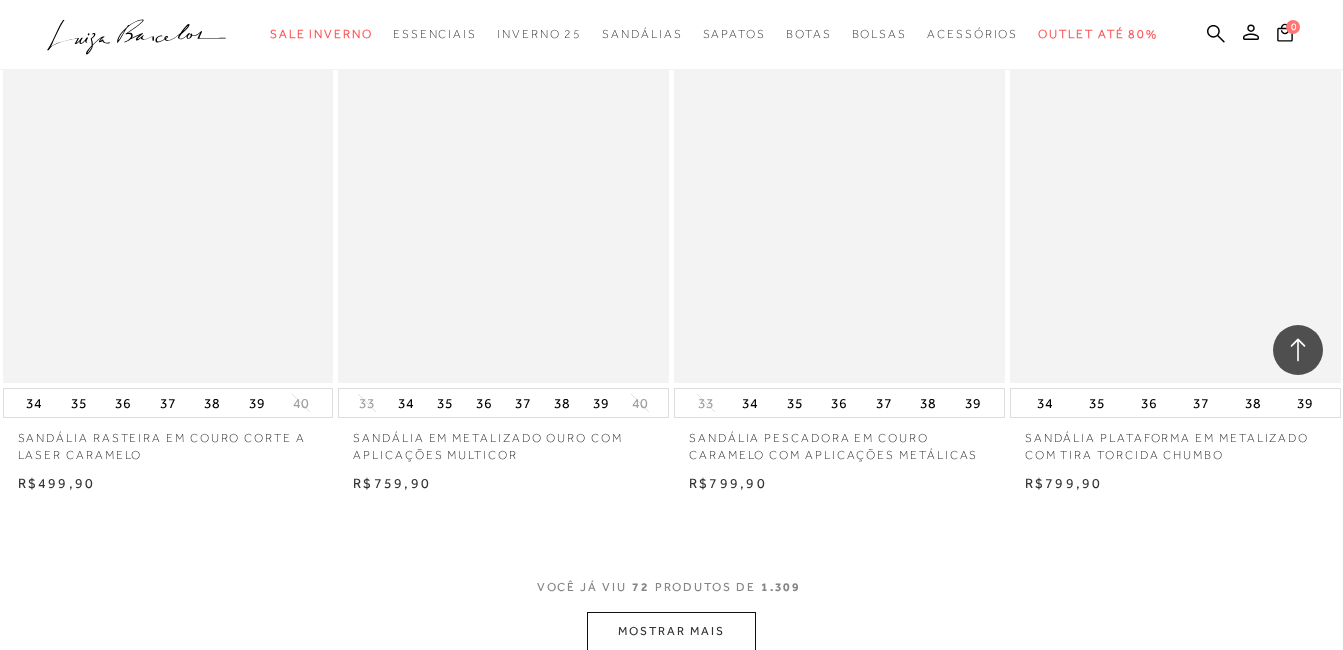 scroll, scrollTop: 11100, scrollLeft: 0, axis: vertical 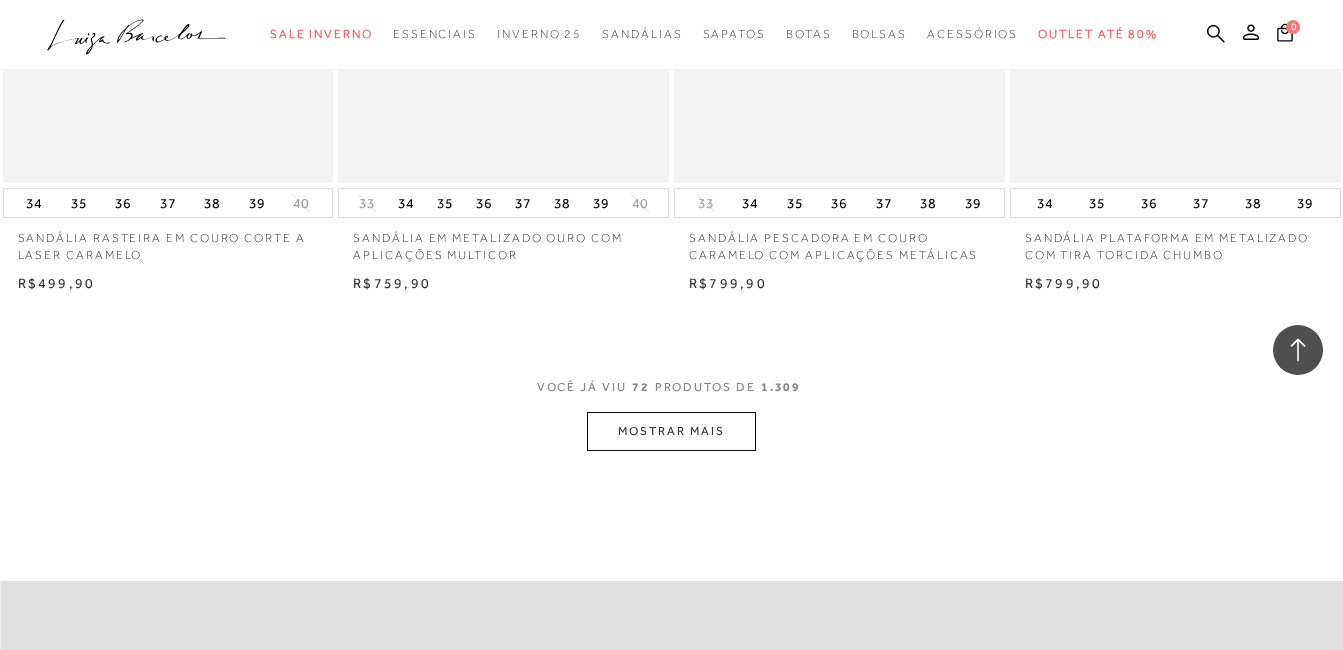 click on "MOSTRAR MAIS" at bounding box center [671, 431] 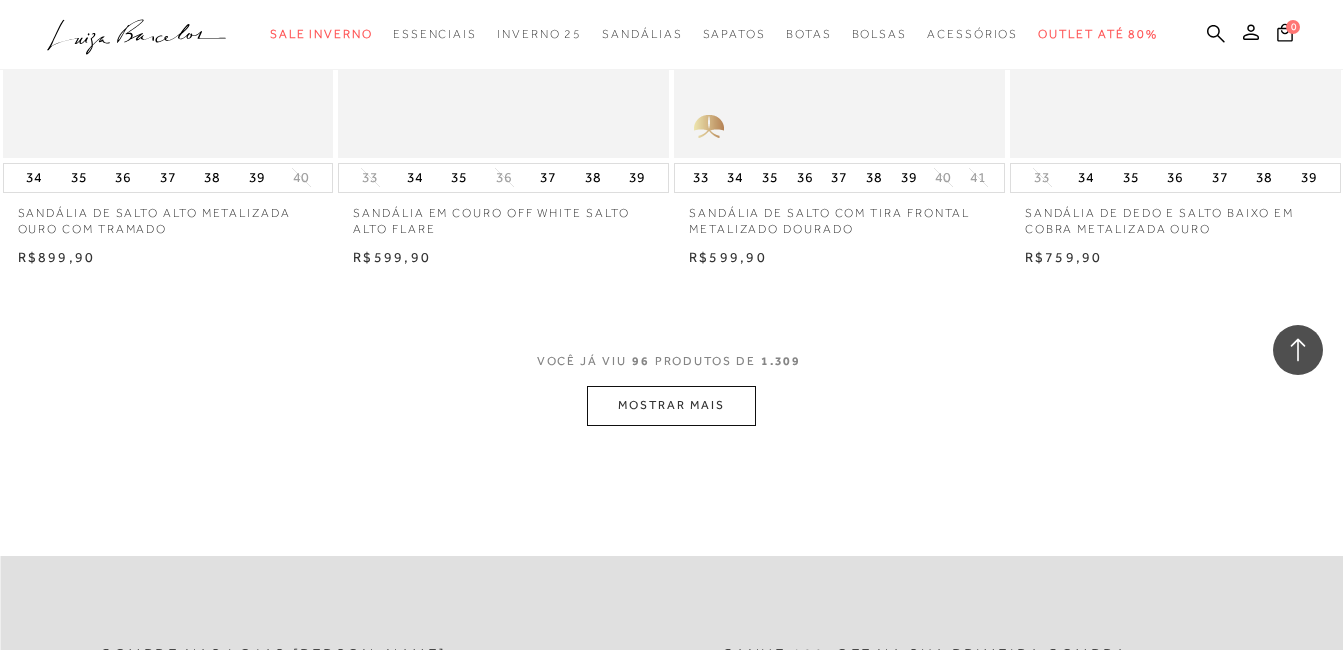 scroll, scrollTop: 15000, scrollLeft: 0, axis: vertical 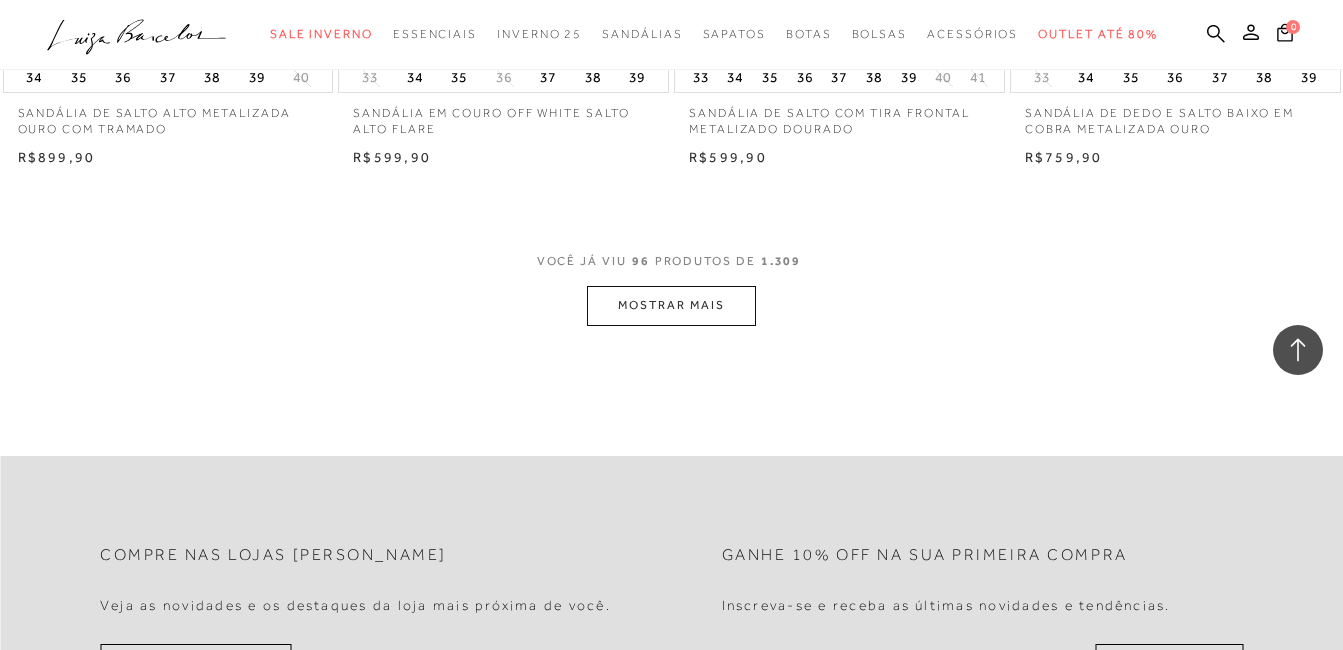 click on "MOSTRAR MAIS" at bounding box center (671, 305) 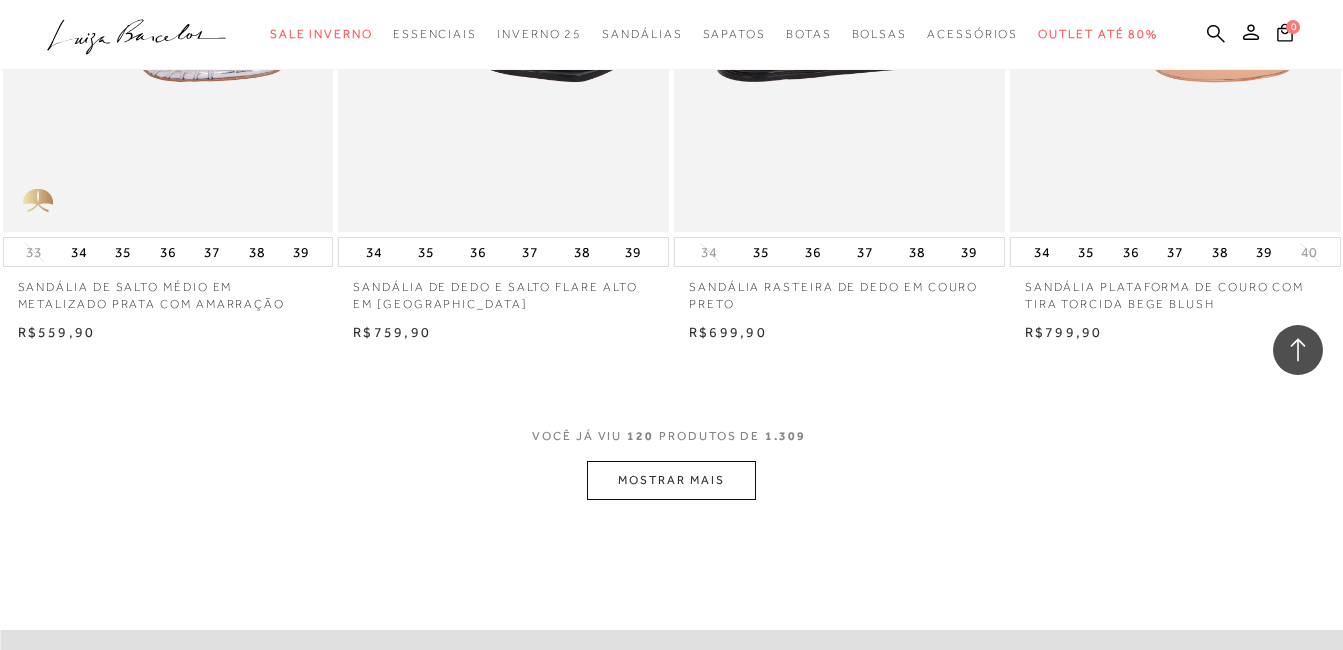 scroll, scrollTop: 18700, scrollLeft: 0, axis: vertical 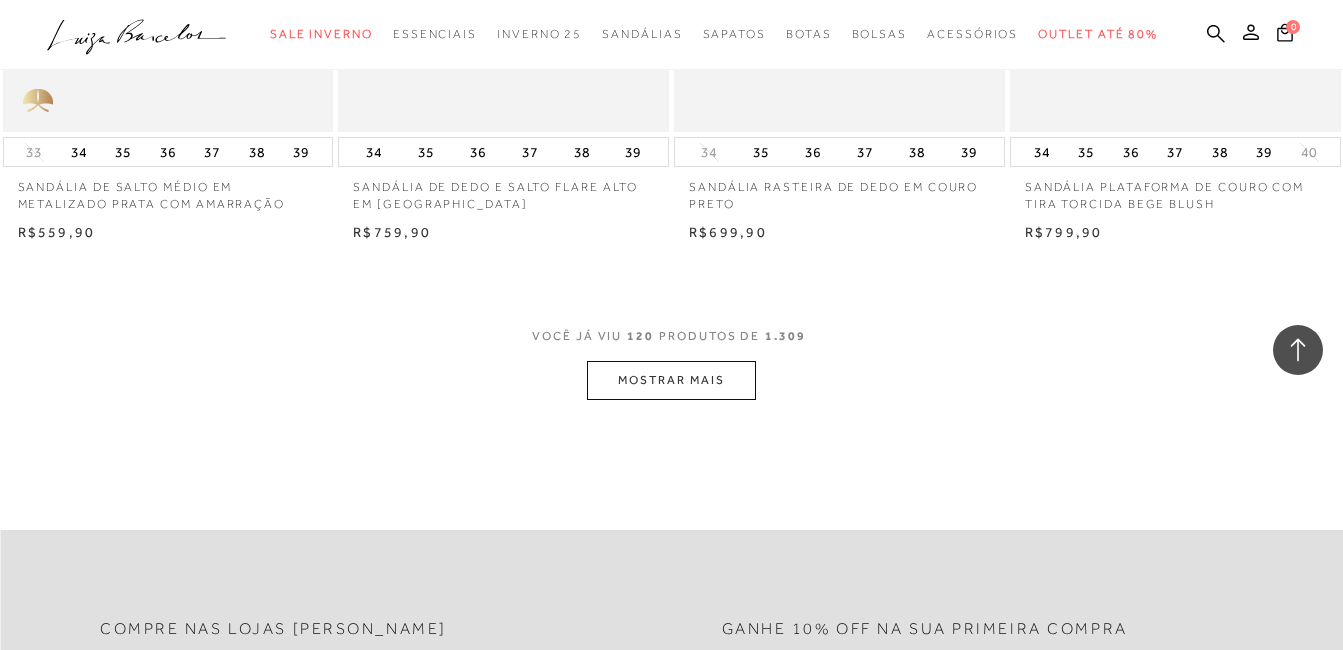 click on "MOSTRAR MAIS" at bounding box center [671, 380] 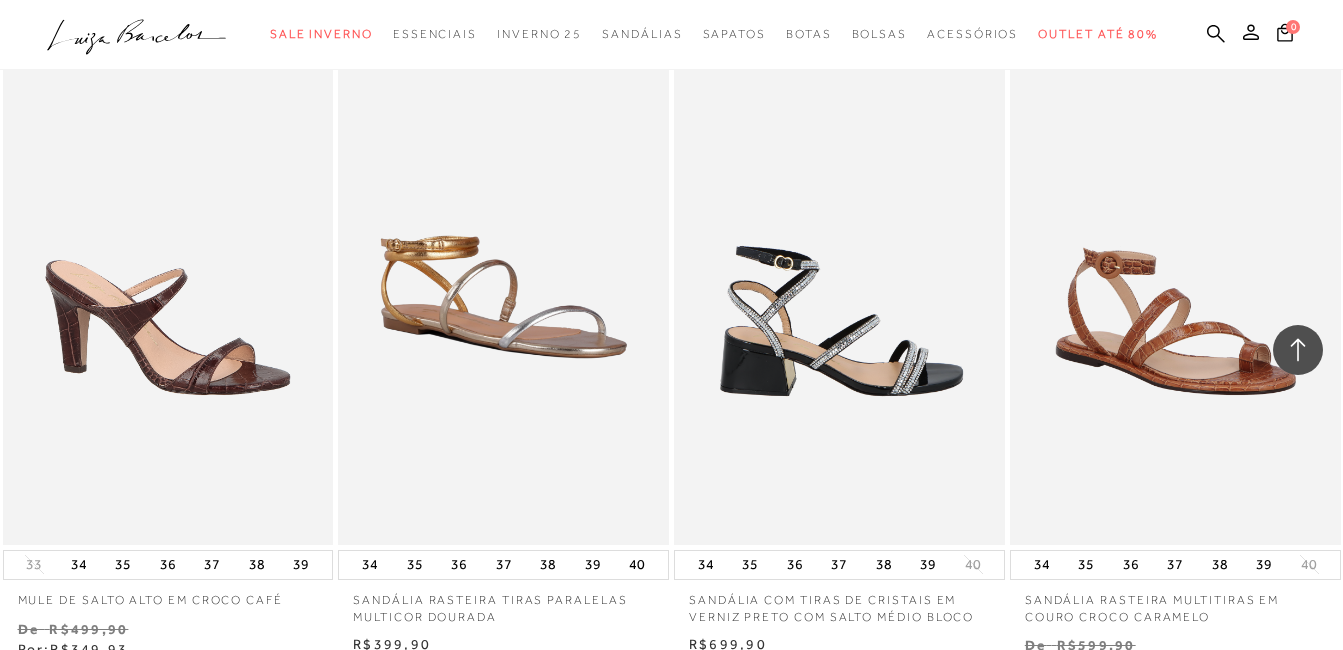 scroll, scrollTop: 22400, scrollLeft: 0, axis: vertical 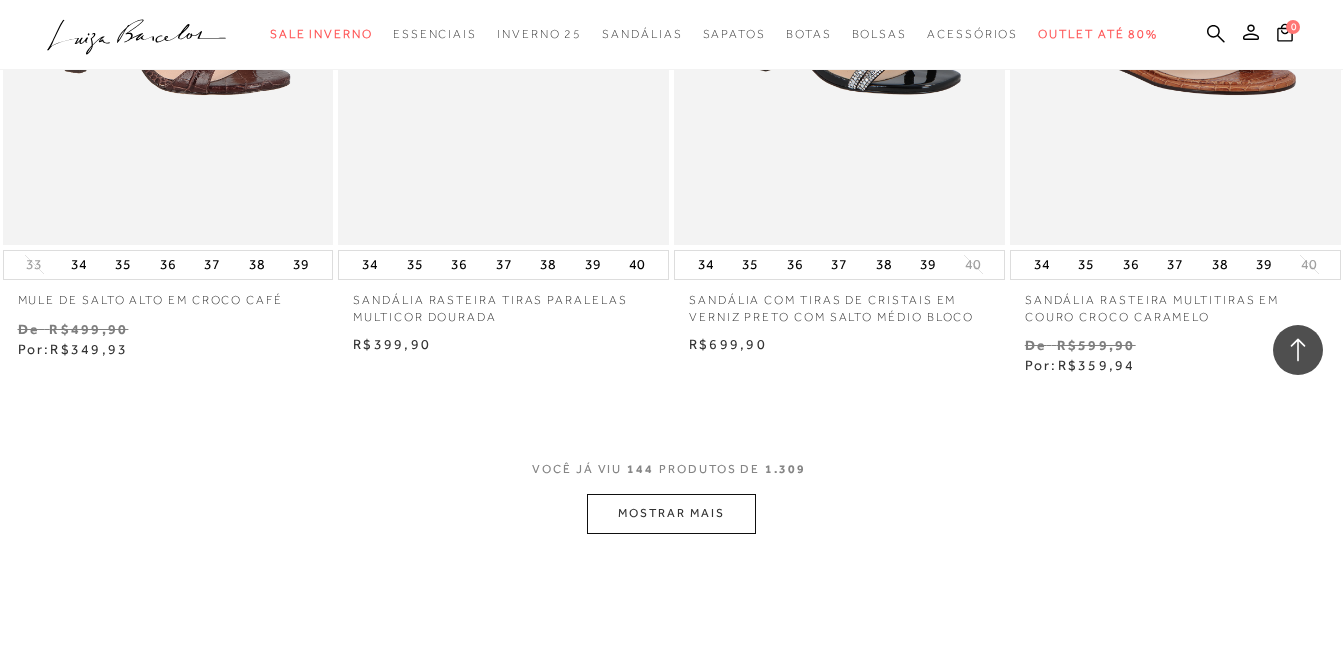 click on "MOSTRAR MAIS" at bounding box center [671, 513] 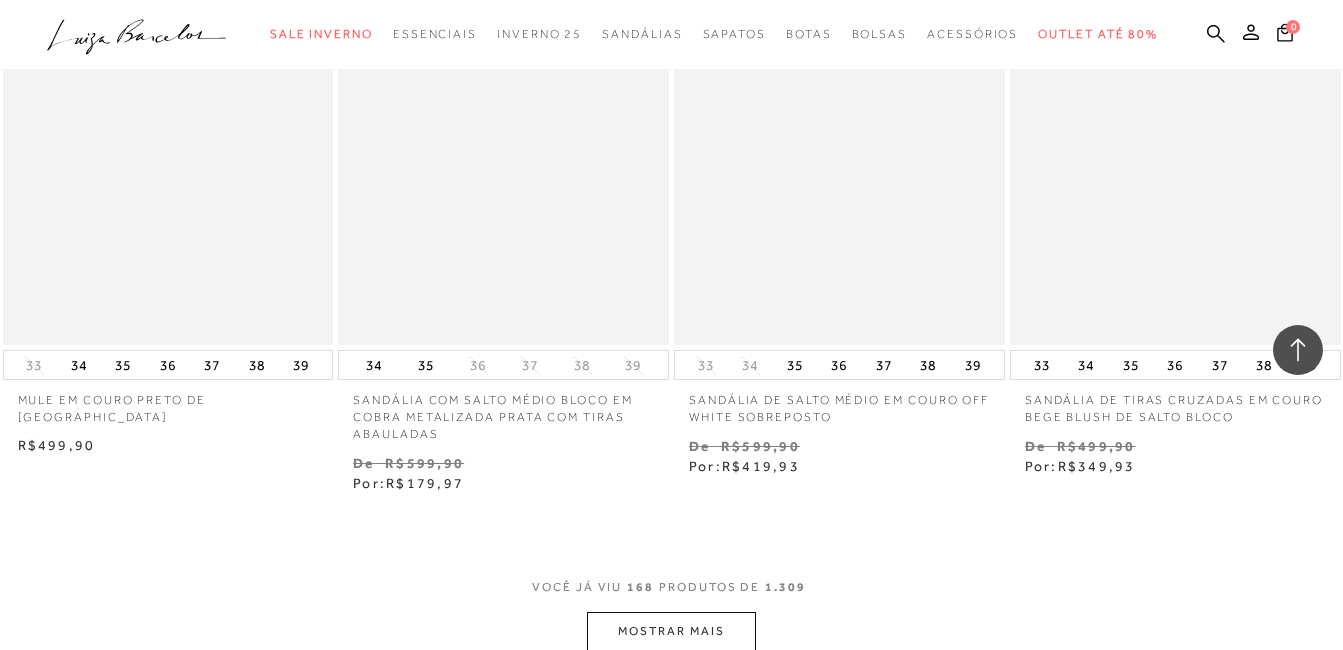 scroll, scrollTop: 26300, scrollLeft: 0, axis: vertical 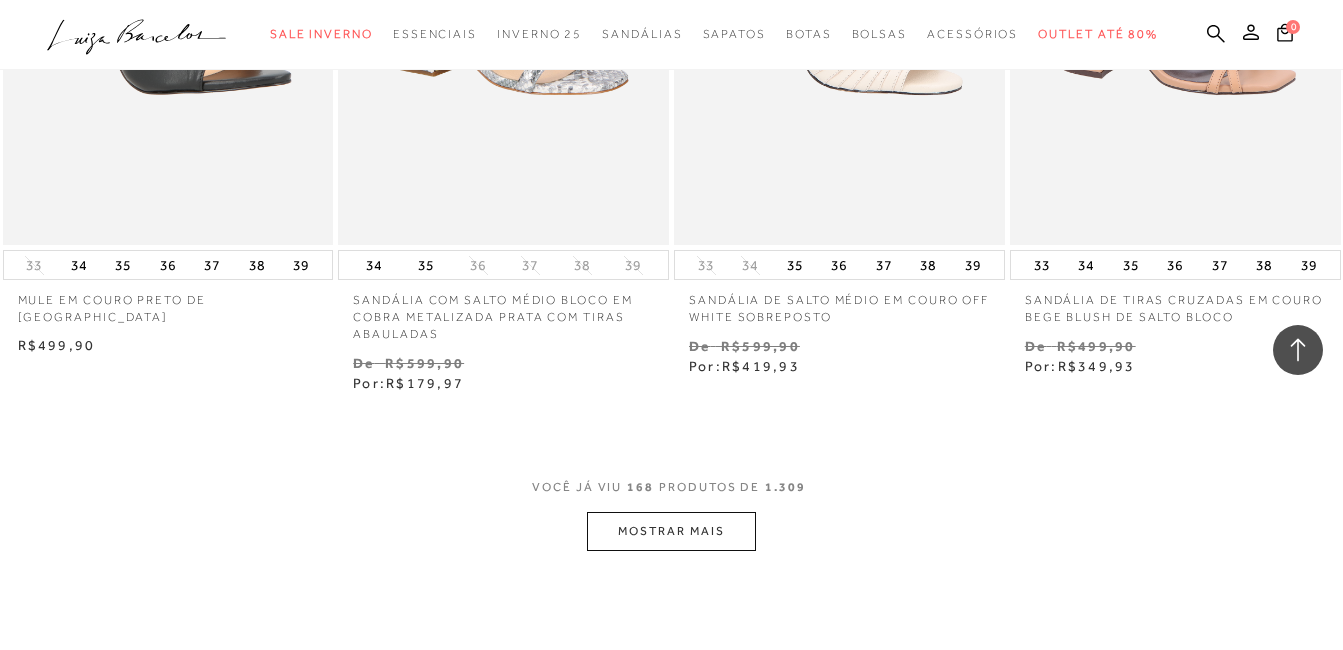 click on "MOSTRAR MAIS" at bounding box center (671, 531) 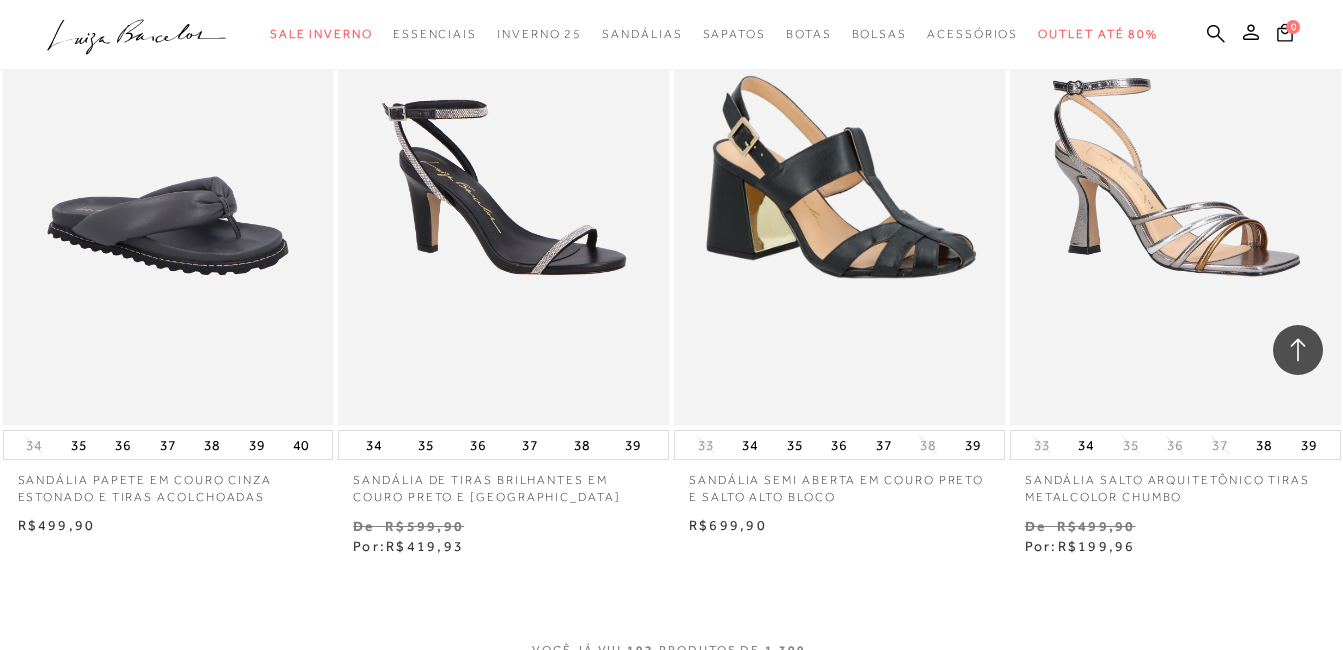 scroll, scrollTop: 30100, scrollLeft: 0, axis: vertical 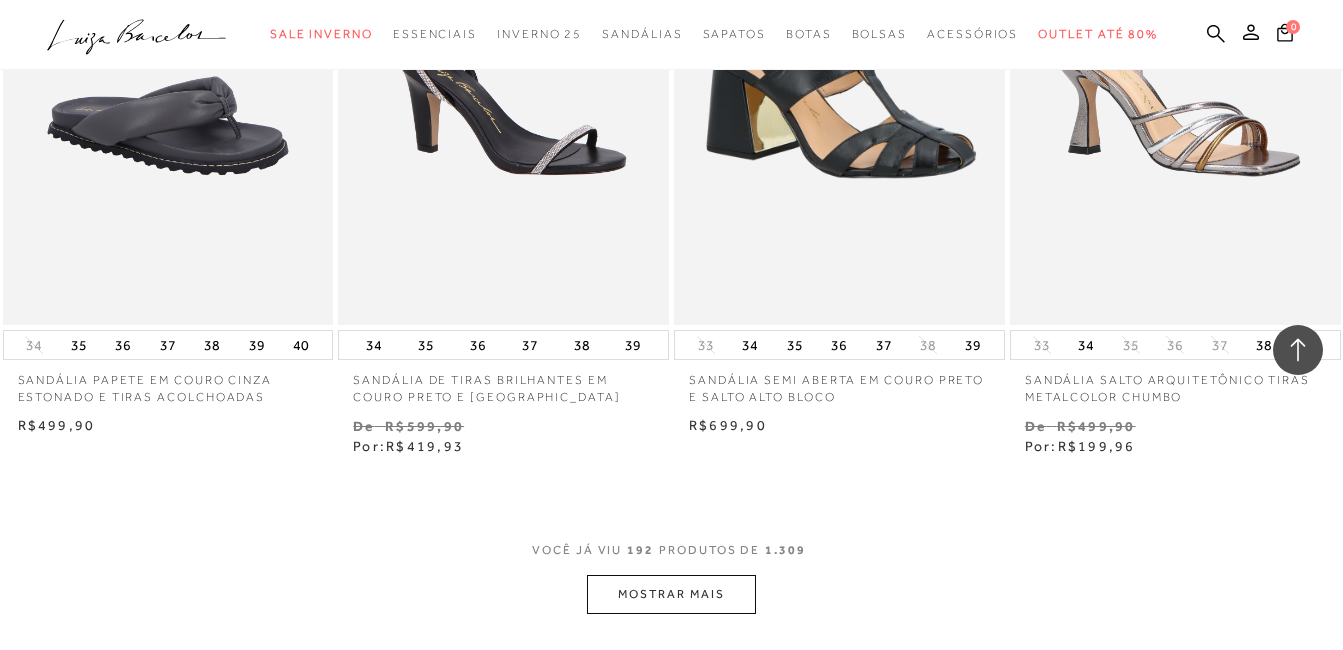 click on "MOSTRAR MAIS" at bounding box center [671, 594] 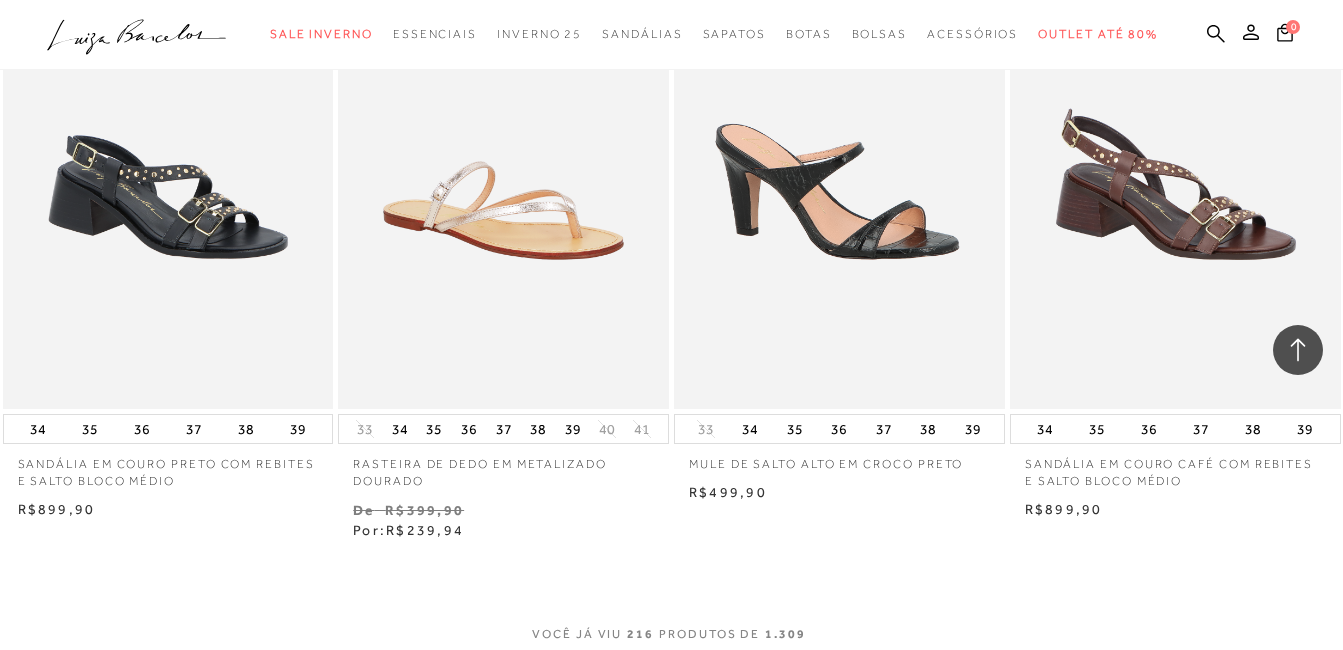 scroll, scrollTop: 34000, scrollLeft: 0, axis: vertical 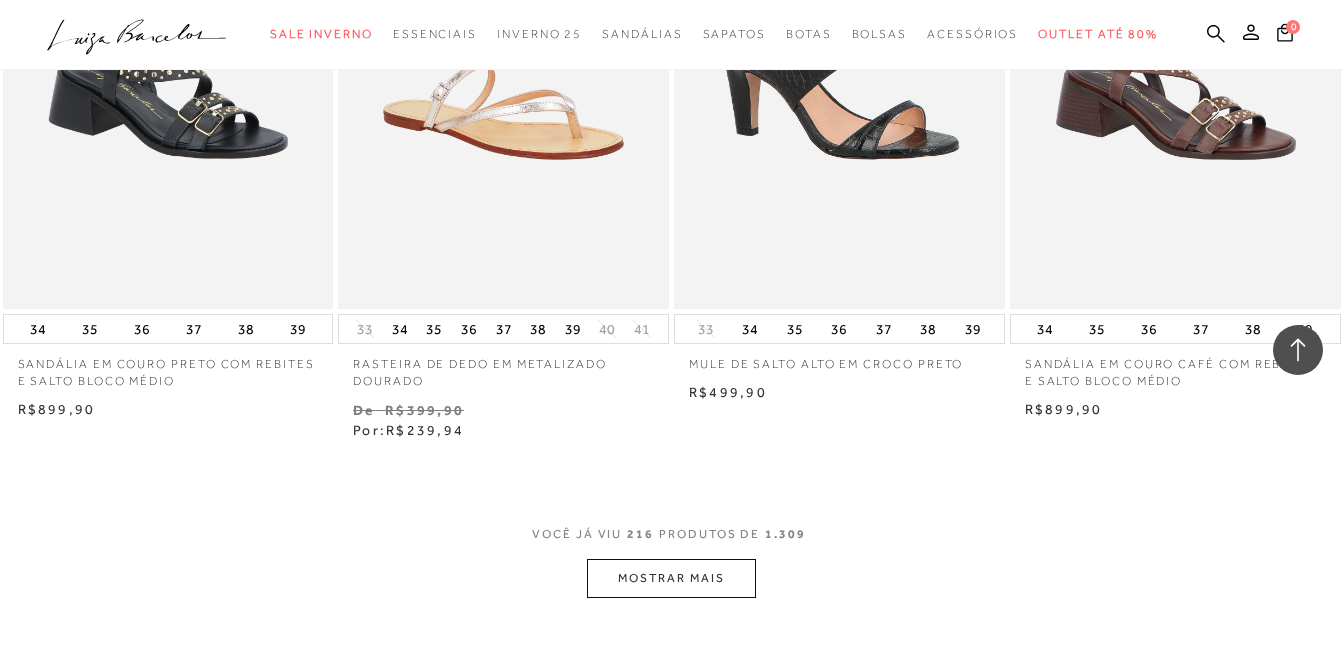 click on "MOSTRAR MAIS" at bounding box center [671, 578] 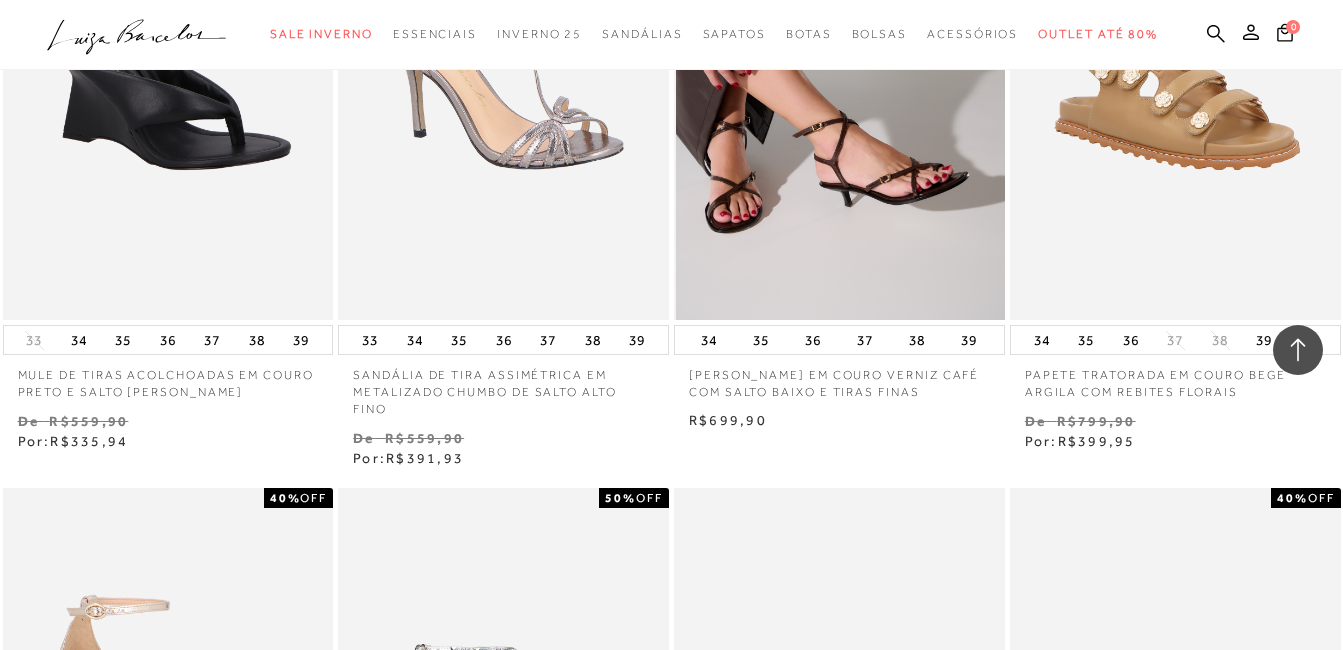 scroll, scrollTop: 35200, scrollLeft: 0, axis: vertical 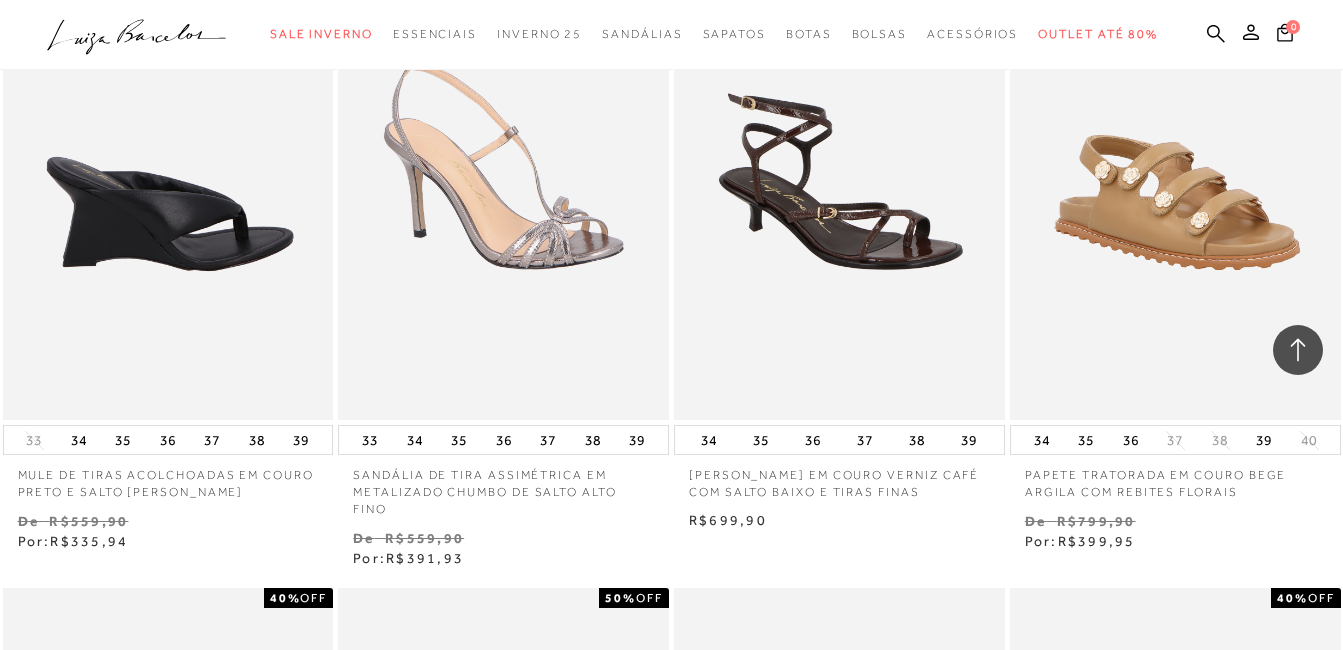 click at bounding box center [169, 172] 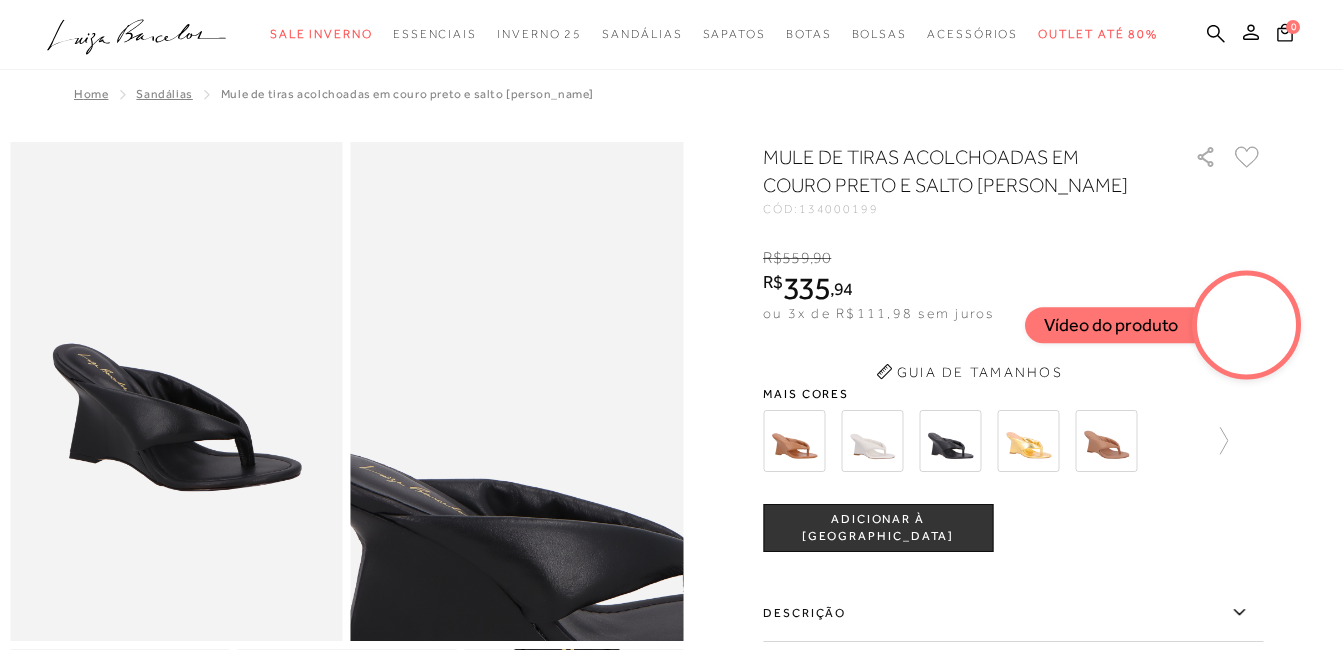 scroll, scrollTop: 0, scrollLeft: 0, axis: both 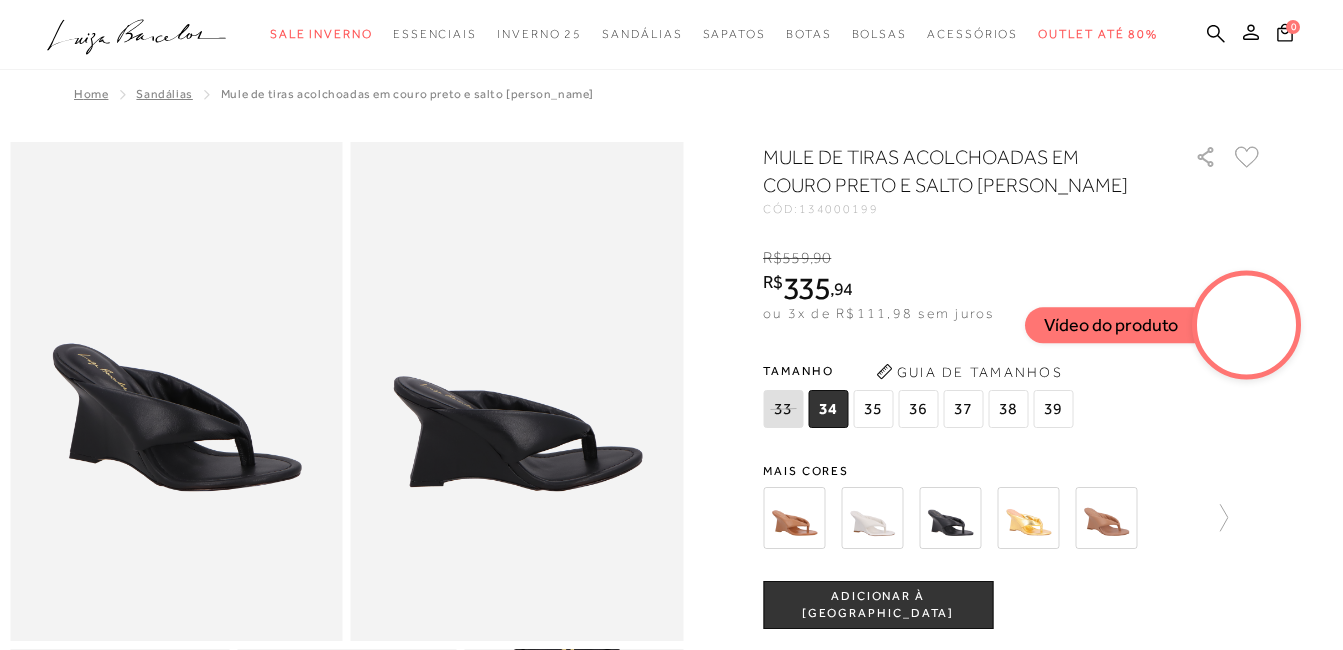 click at bounding box center [872, 518] 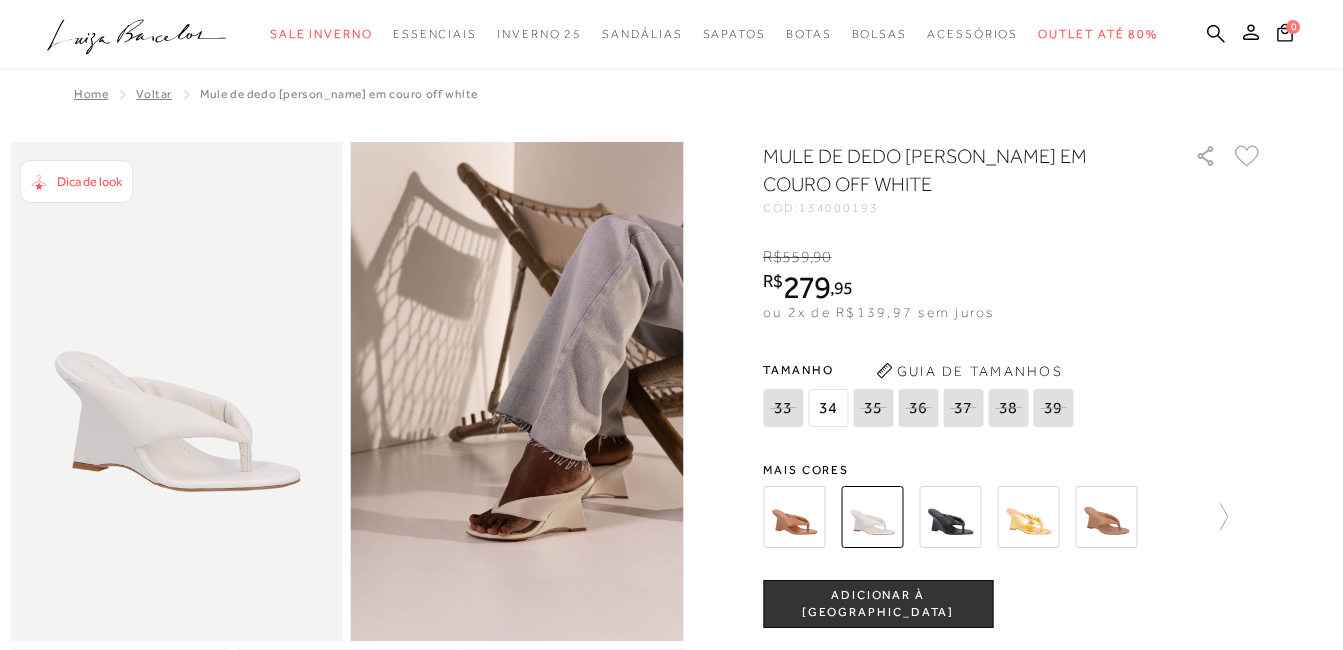 scroll, scrollTop: 0, scrollLeft: 0, axis: both 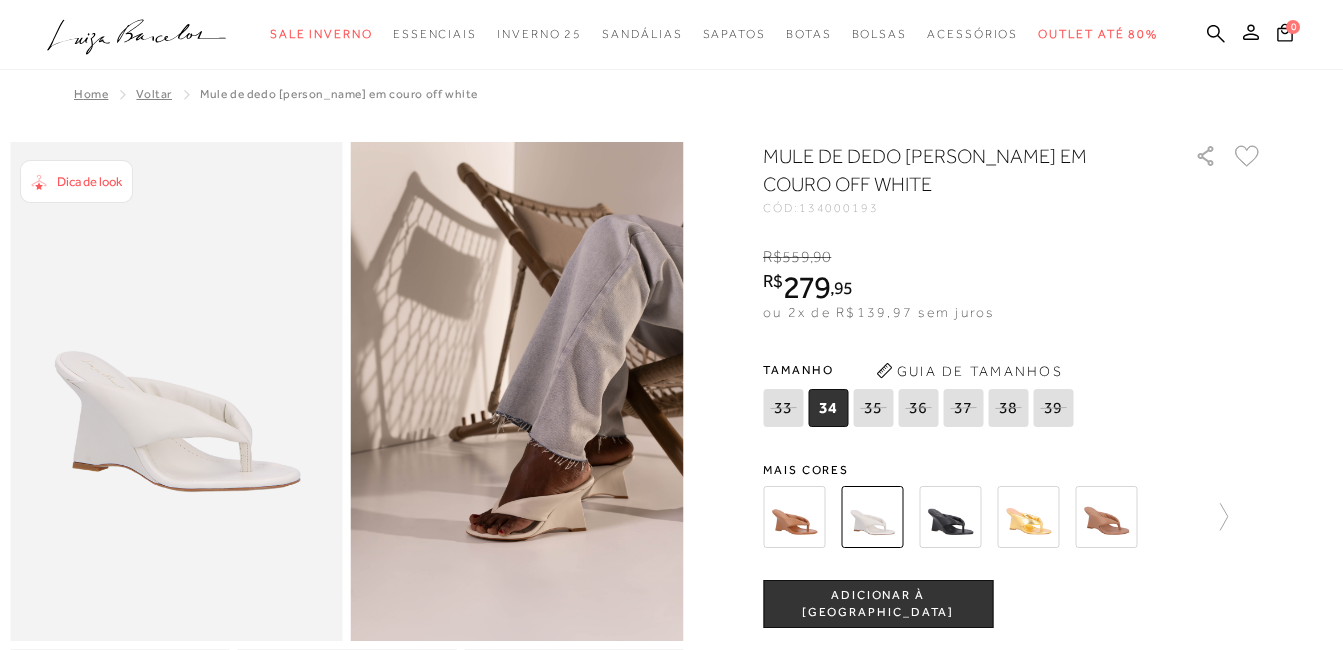click at bounding box center (1028, 517) 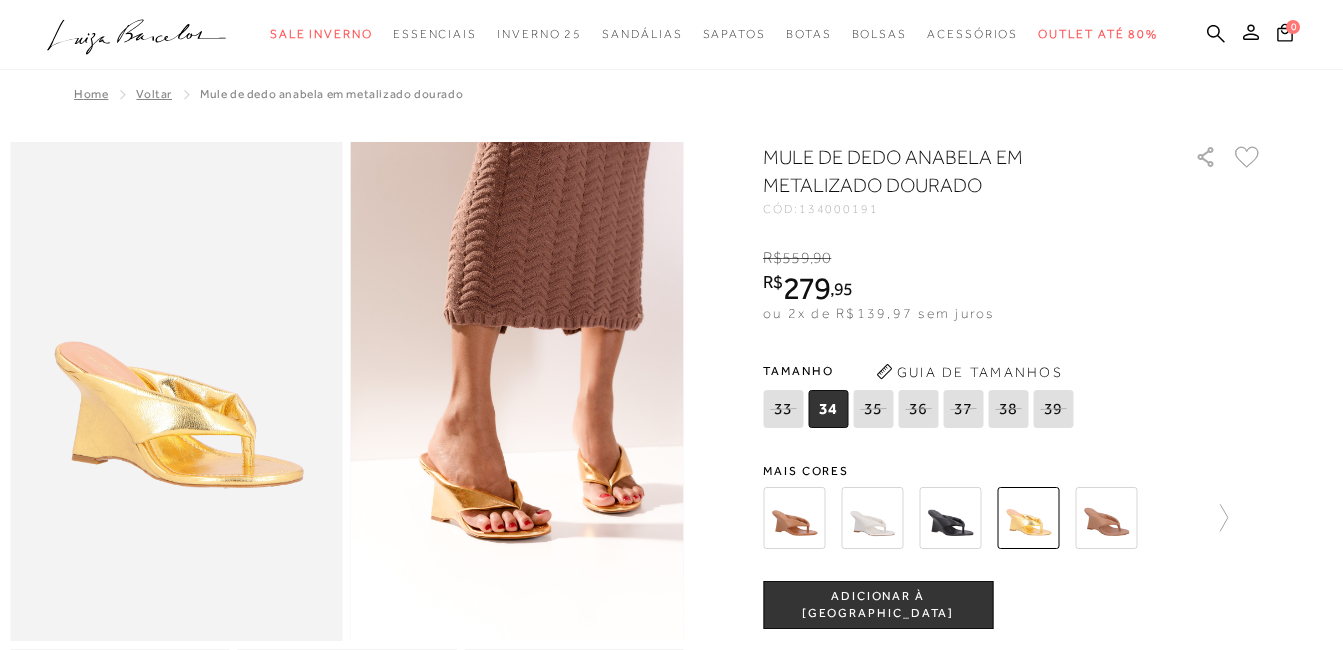 scroll, scrollTop: 0, scrollLeft: 0, axis: both 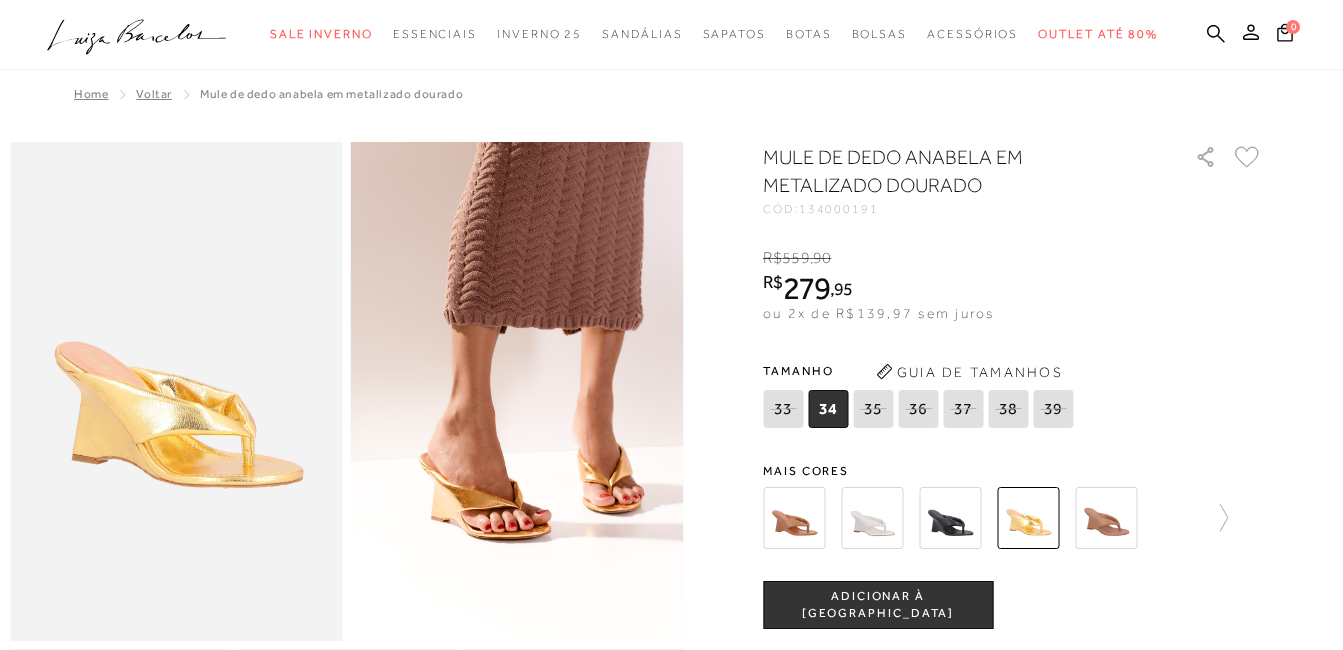 click at bounding box center (794, 518) 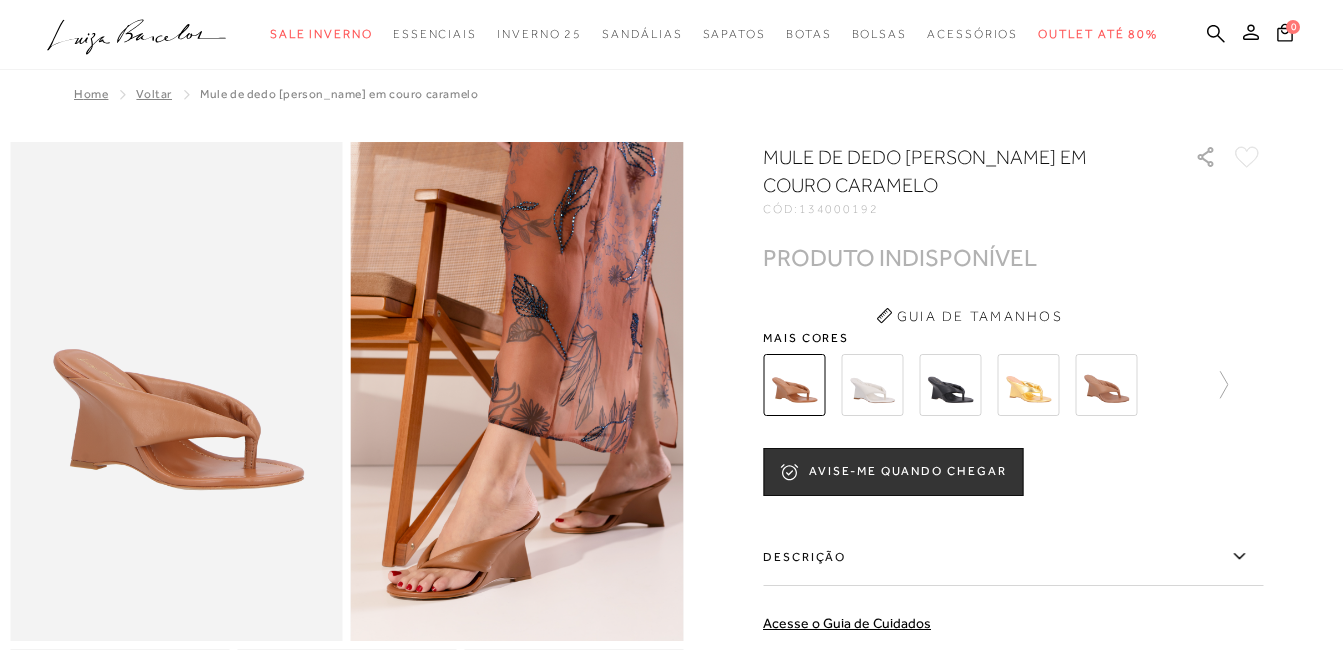 scroll, scrollTop: 0, scrollLeft: 0, axis: both 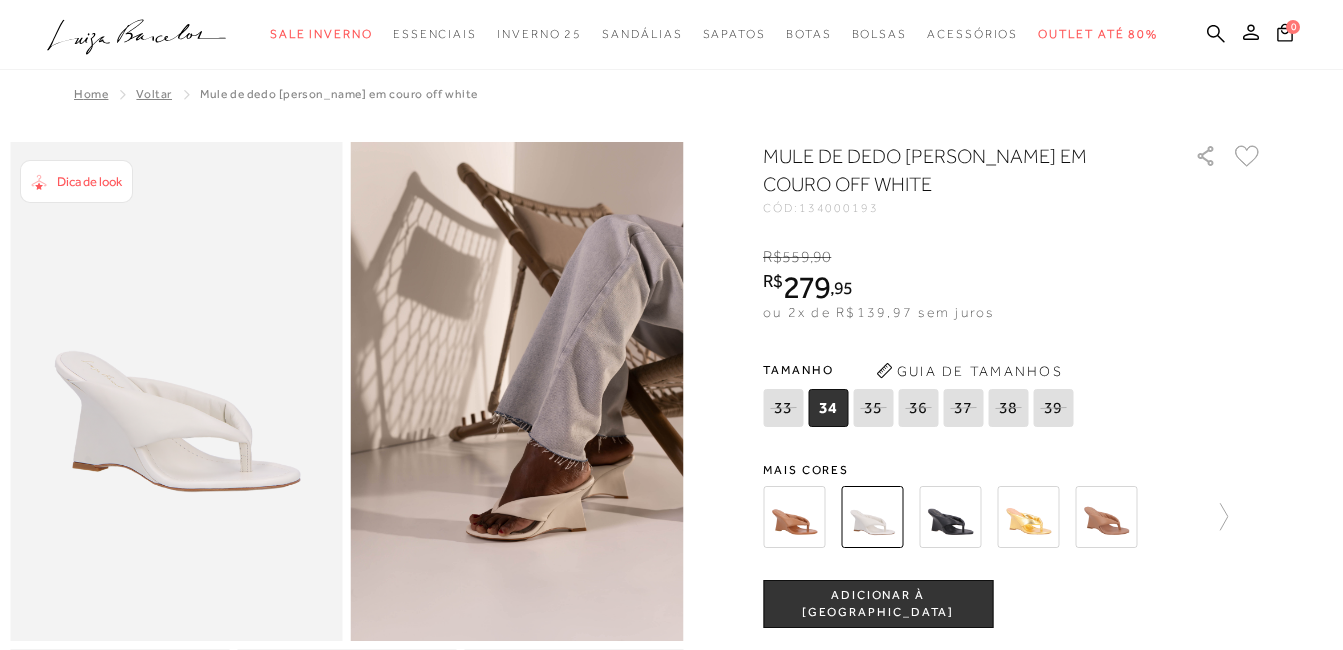 click at bounding box center [950, 517] 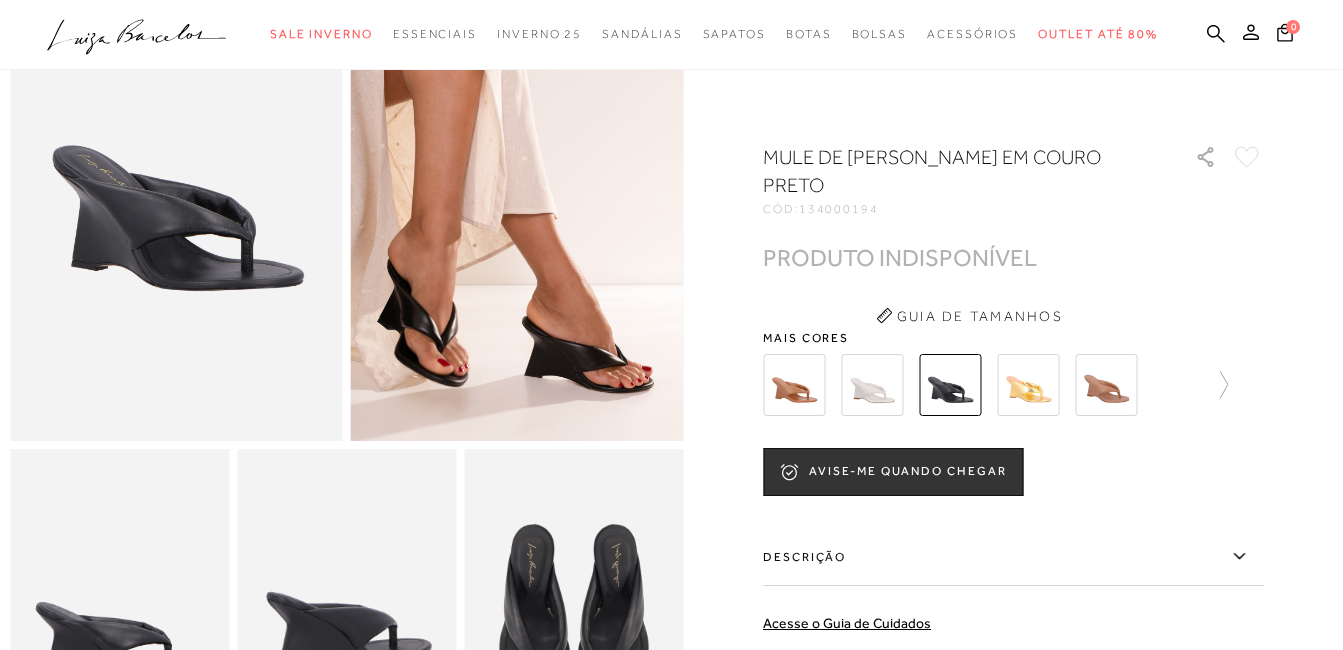 scroll, scrollTop: 100, scrollLeft: 0, axis: vertical 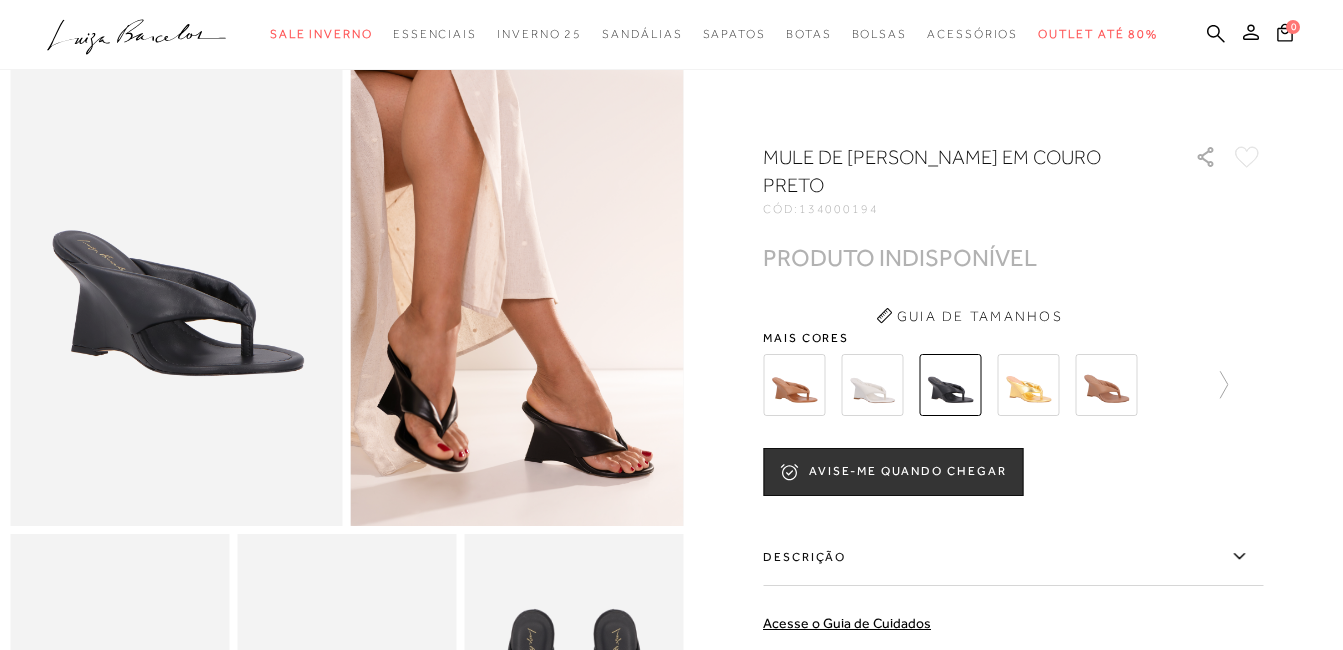 click at bounding box center (950, 385) 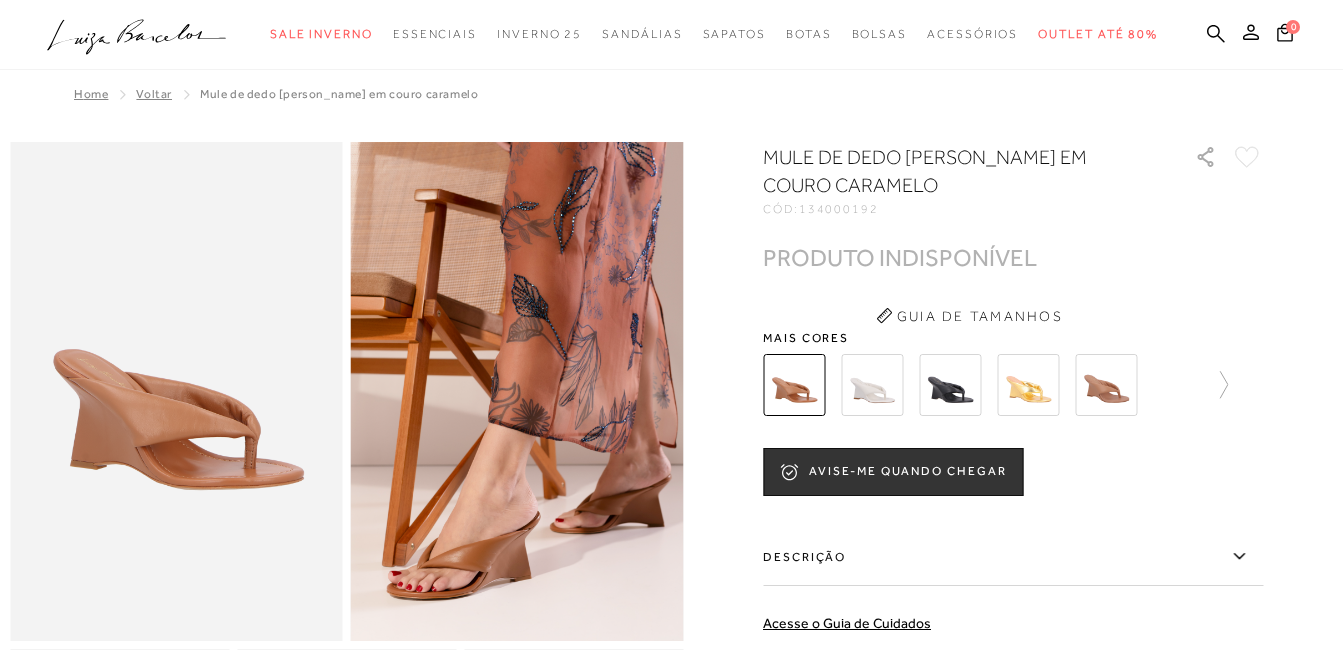 scroll, scrollTop: 0, scrollLeft: 0, axis: both 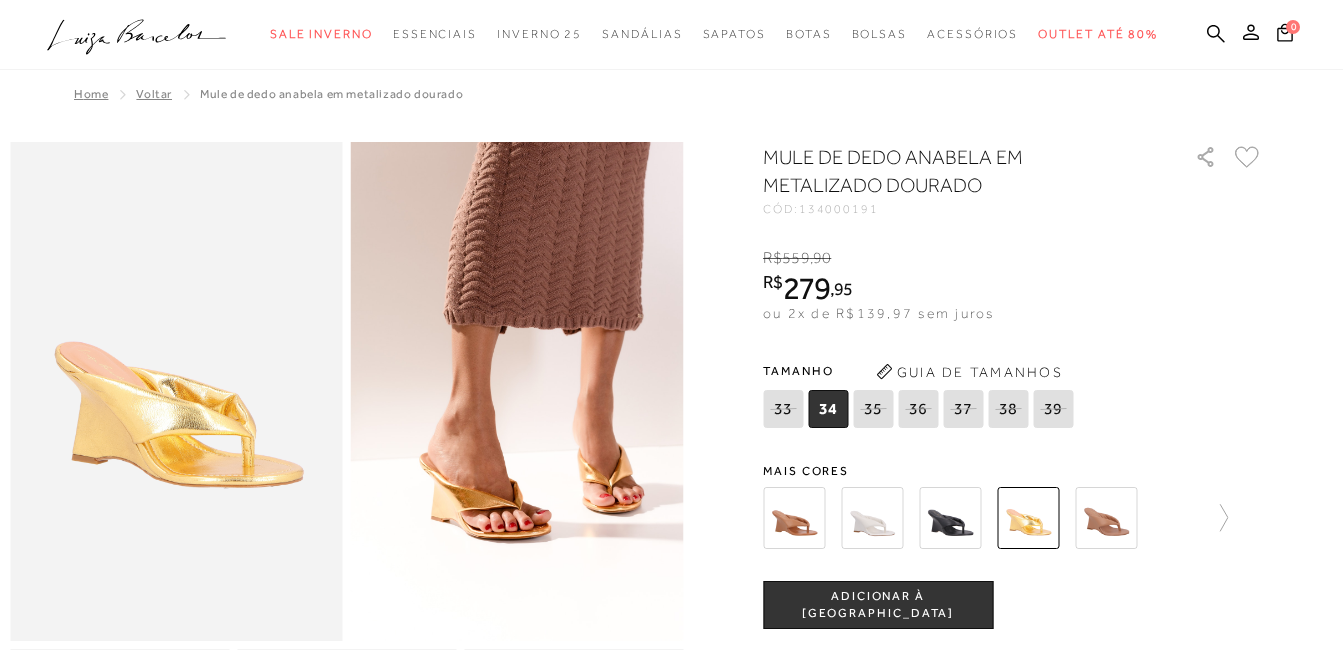 click at bounding box center (1106, 518) 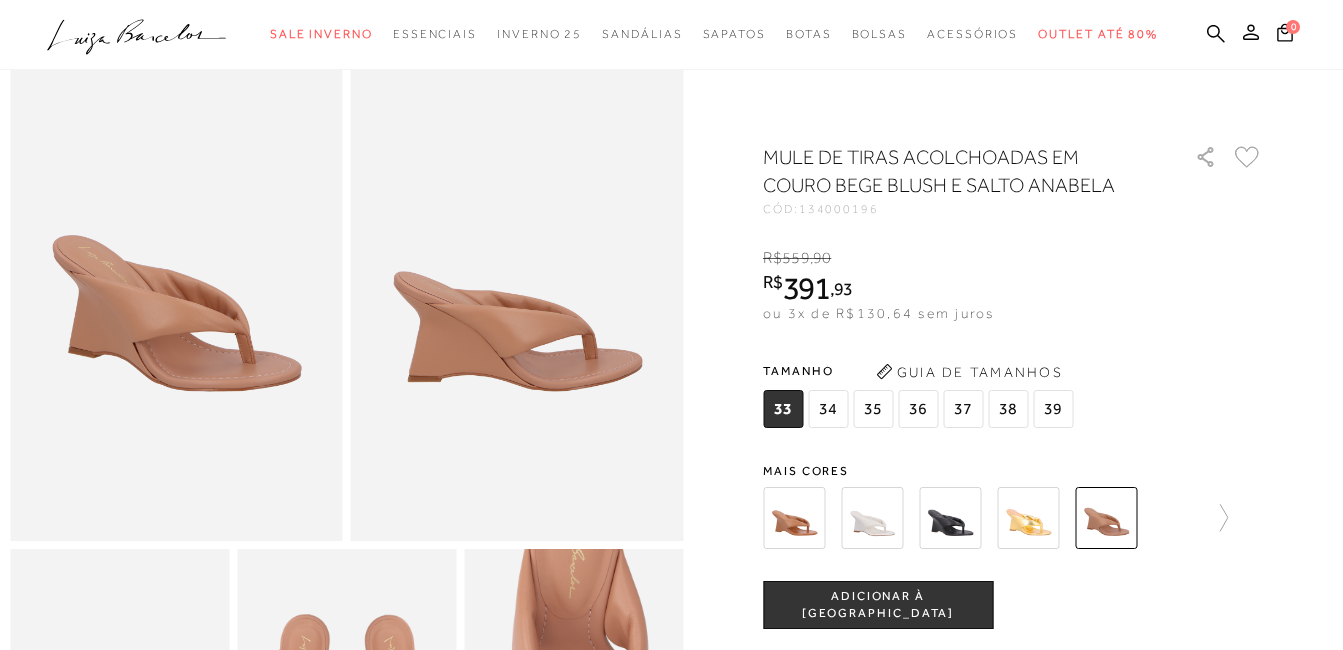scroll, scrollTop: 0, scrollLeft: 0, axis: both 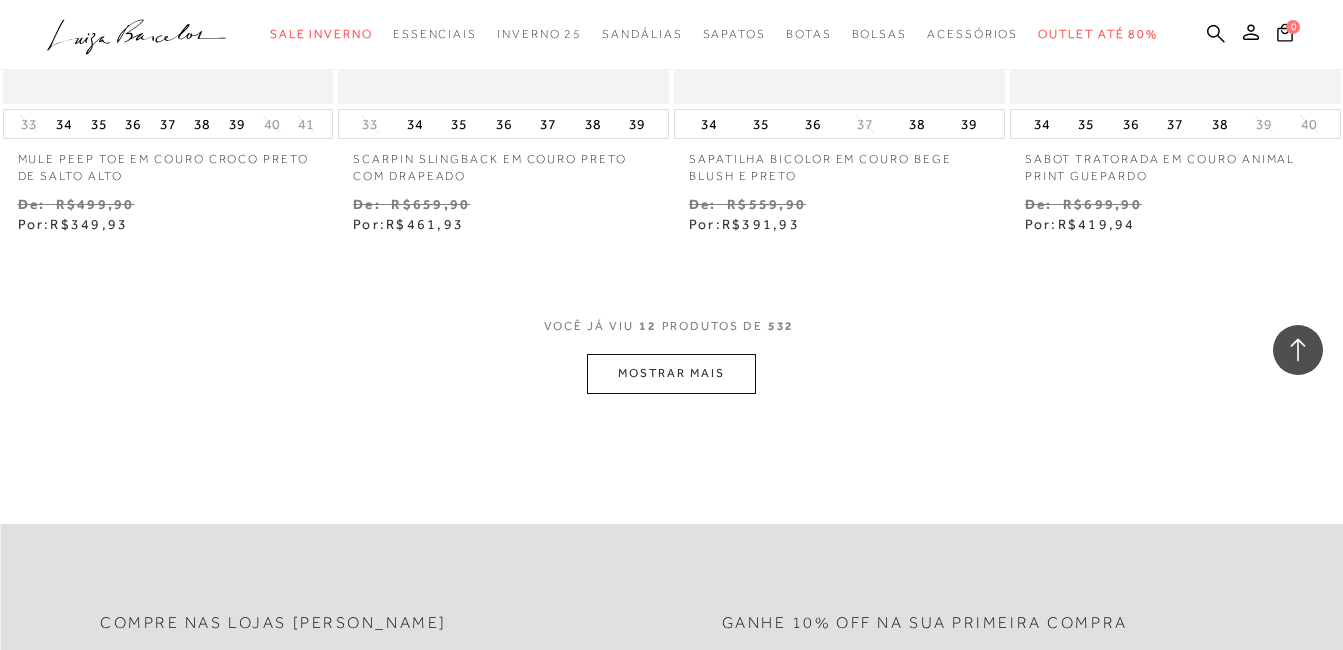 click on "MOSTRAR MAIS" at bounding box center [671, 373] 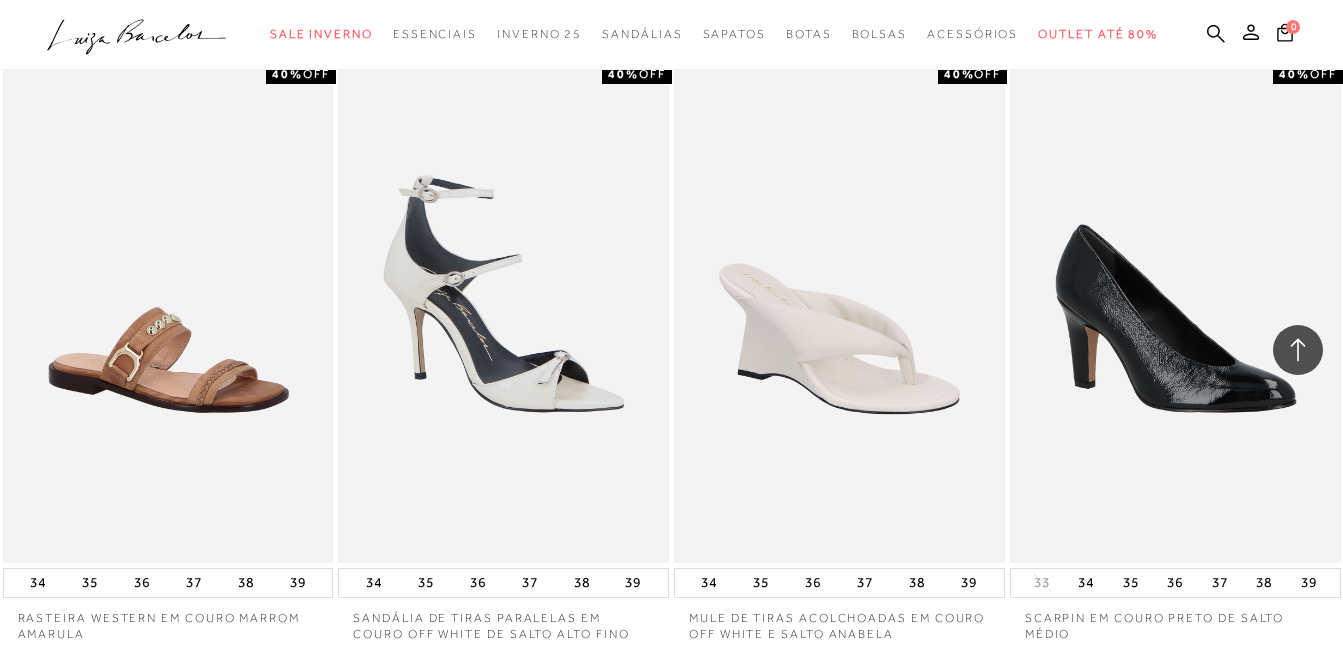 scroll, scrollTop: 3500, scrollLeft: 0, axis: vertical 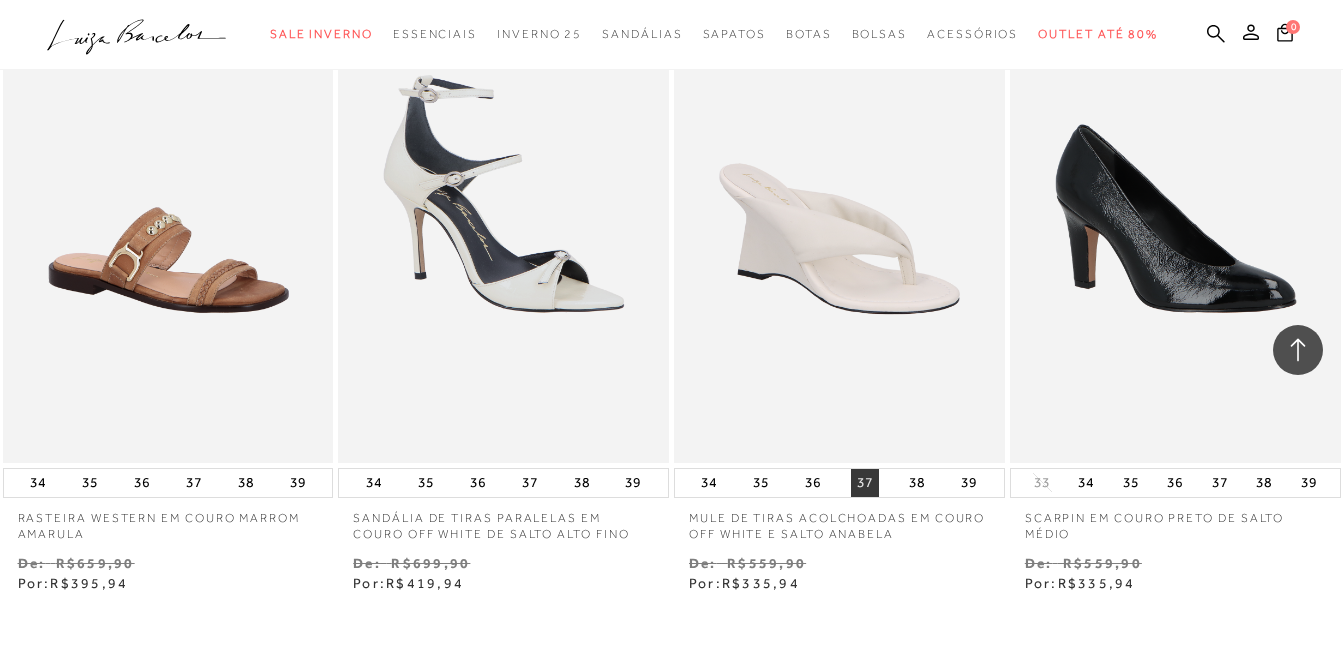 click on "37" at bounding box center [865, 483] 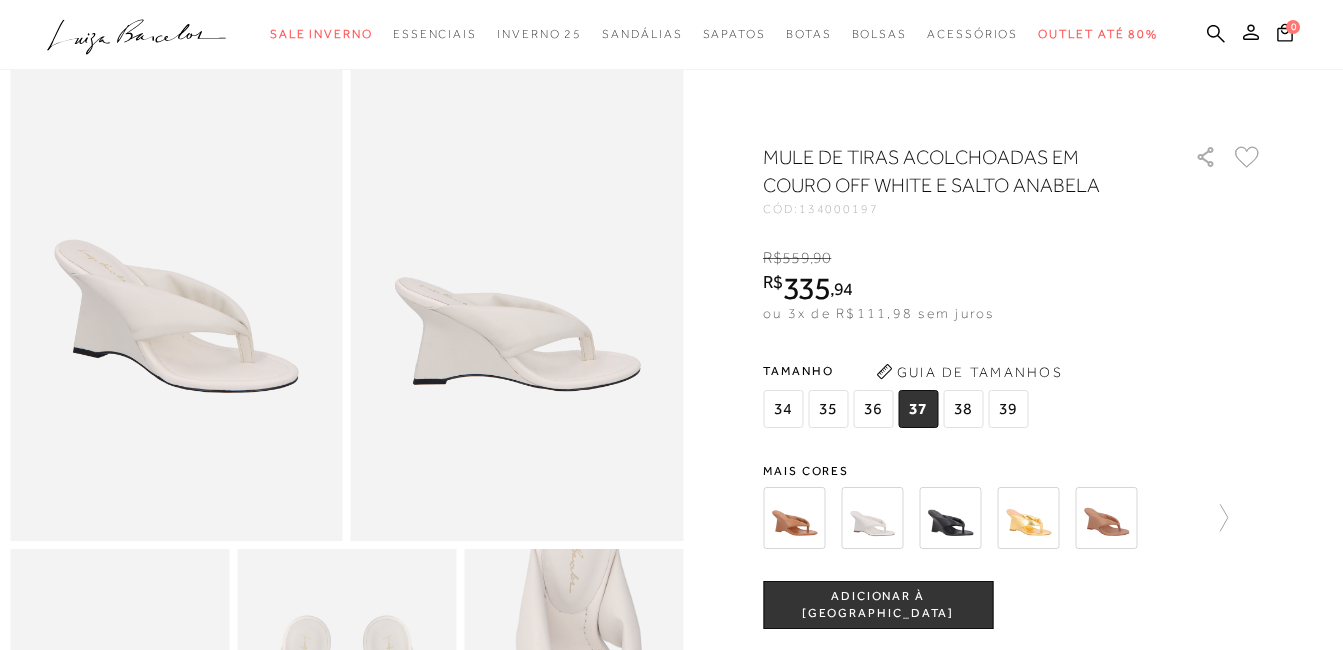 scroll, scrollTop: 0, scrollLeft: 0, axis: both 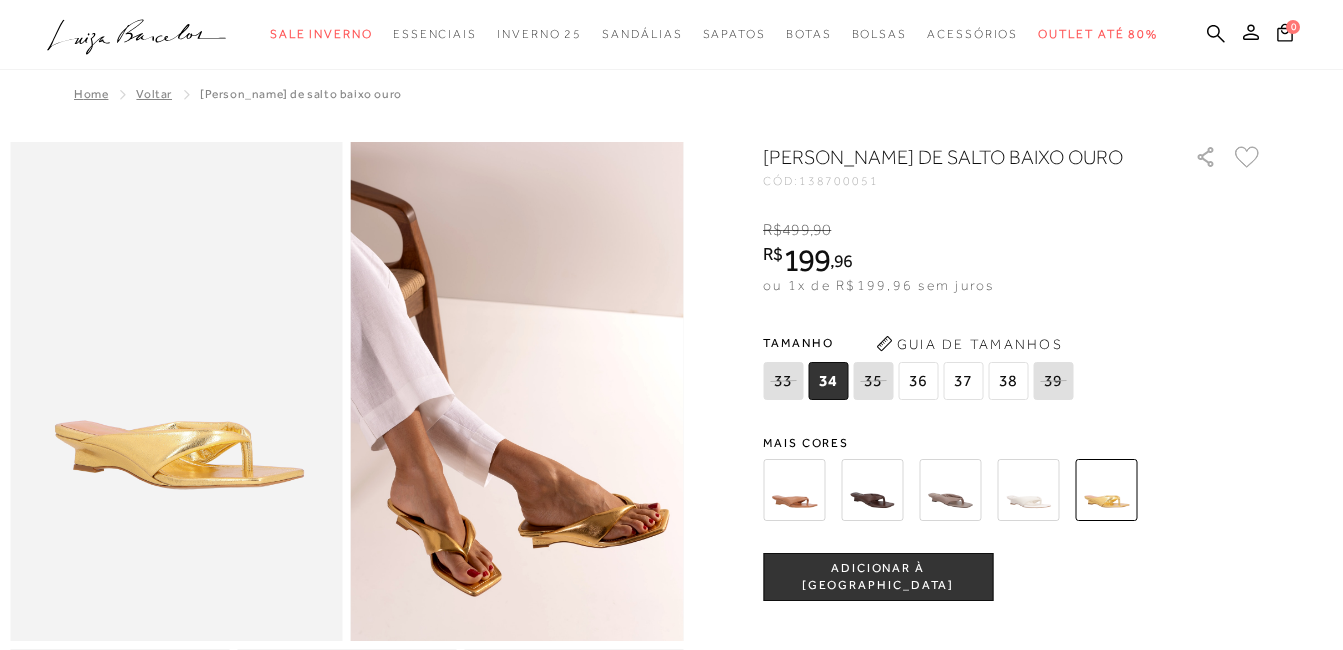 click on "38" at bounding box center (1008, 381) 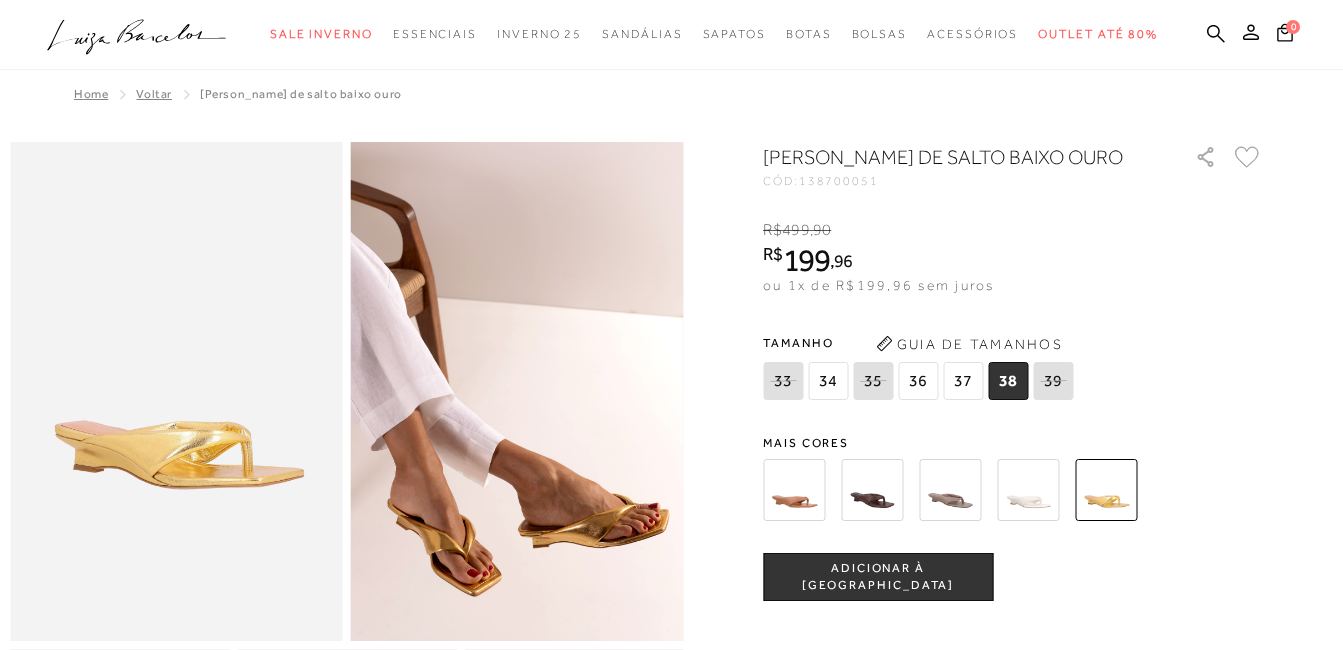 click on "ADICIONAR À [GEOGRAPHIC_DATA]" at bounding box center (878, 577) 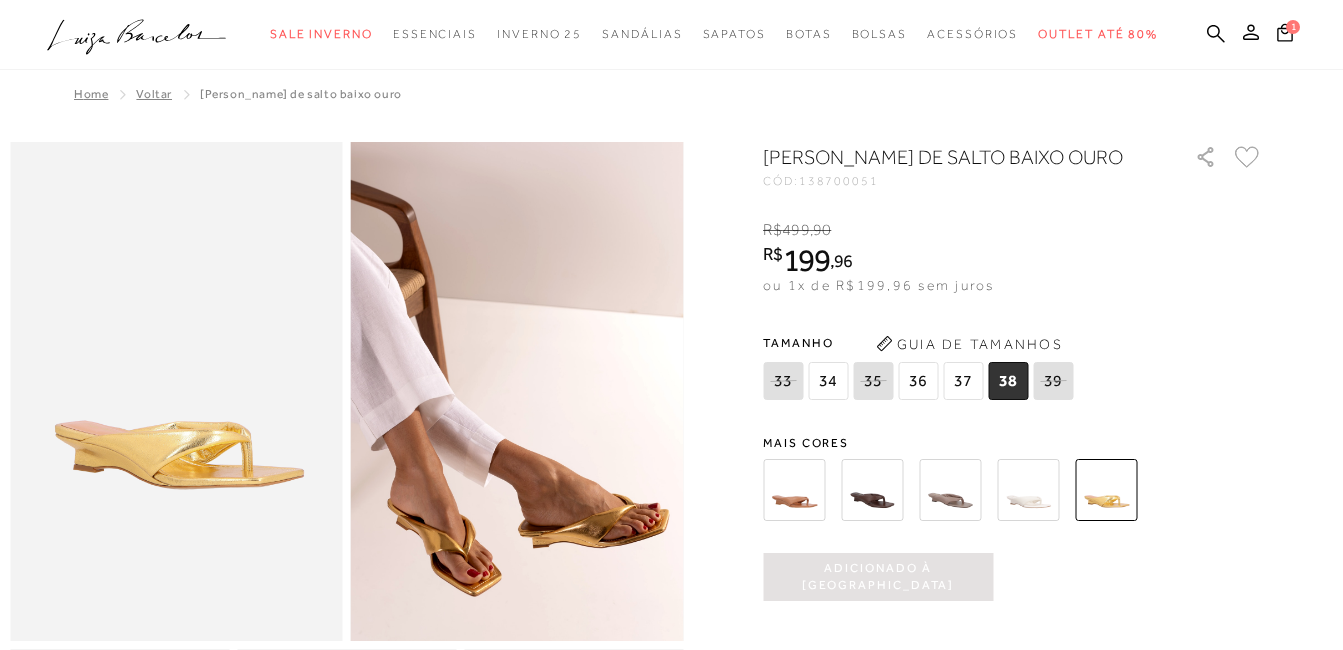 scroll, scrollTop: 0, scrollLeft: 0, axis: both 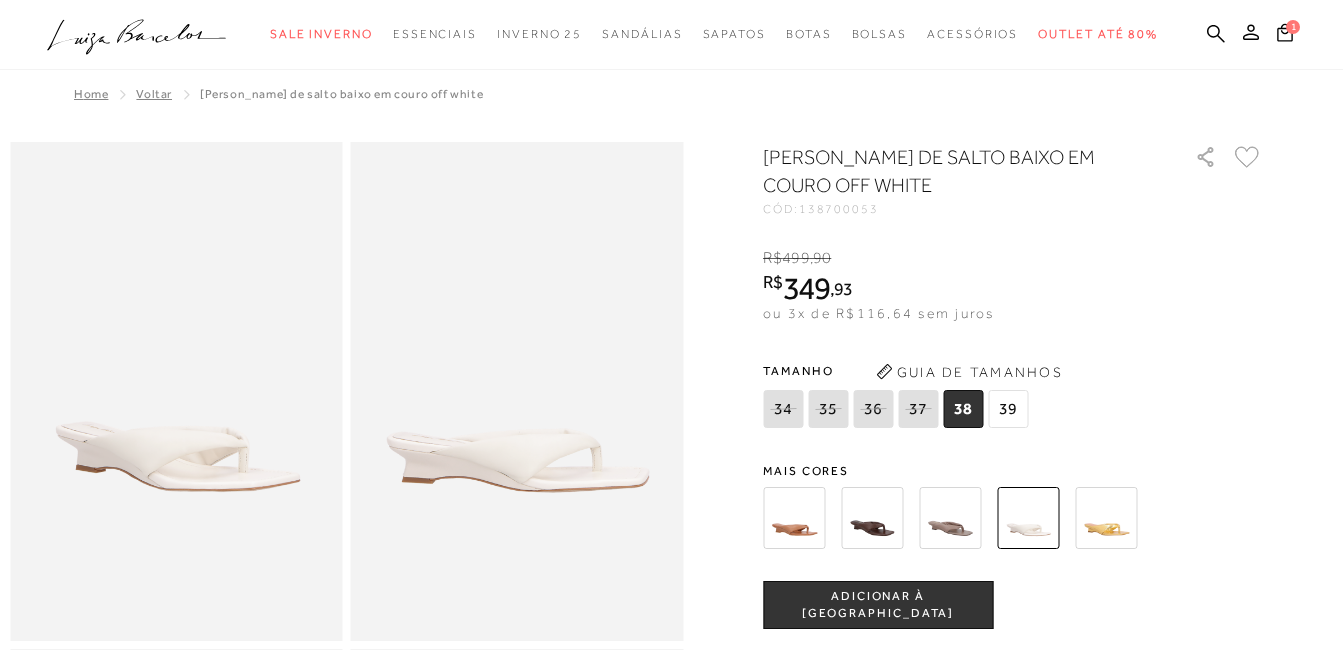click at bounding box center (1106, 518) 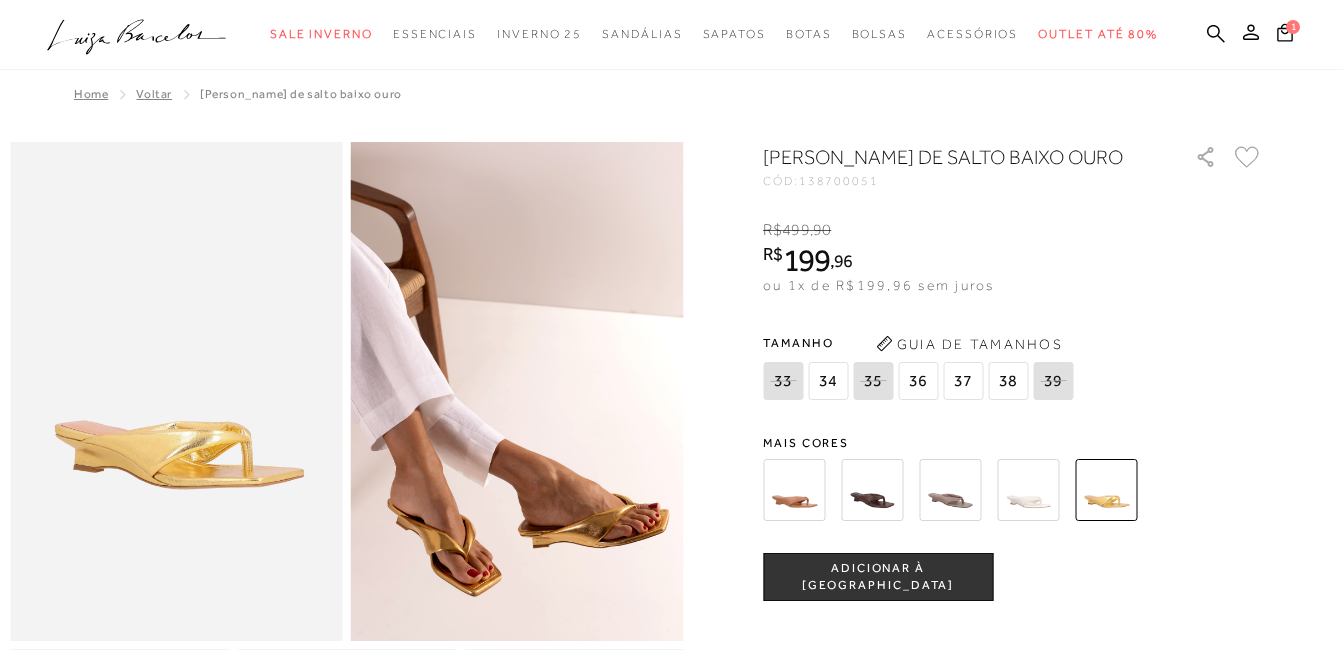 scroll, scrollTop: 0, scrollLeft: 0, axis: both 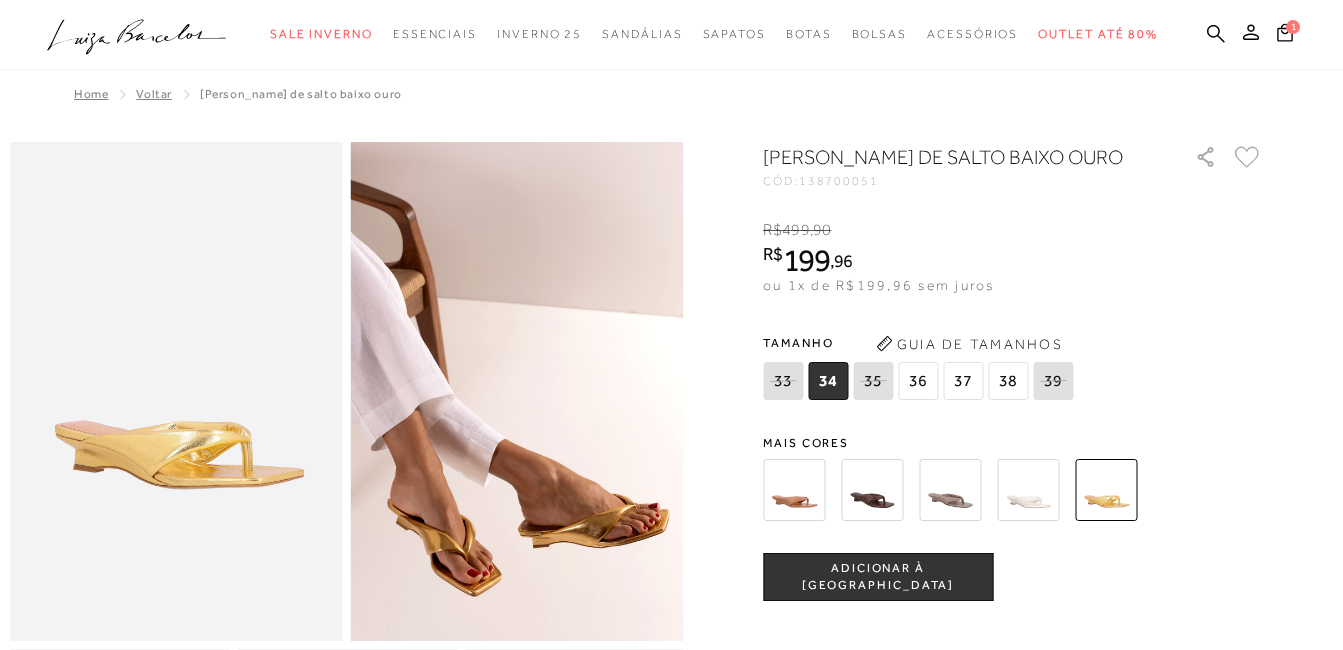 click at bounding box center [1028, 490] 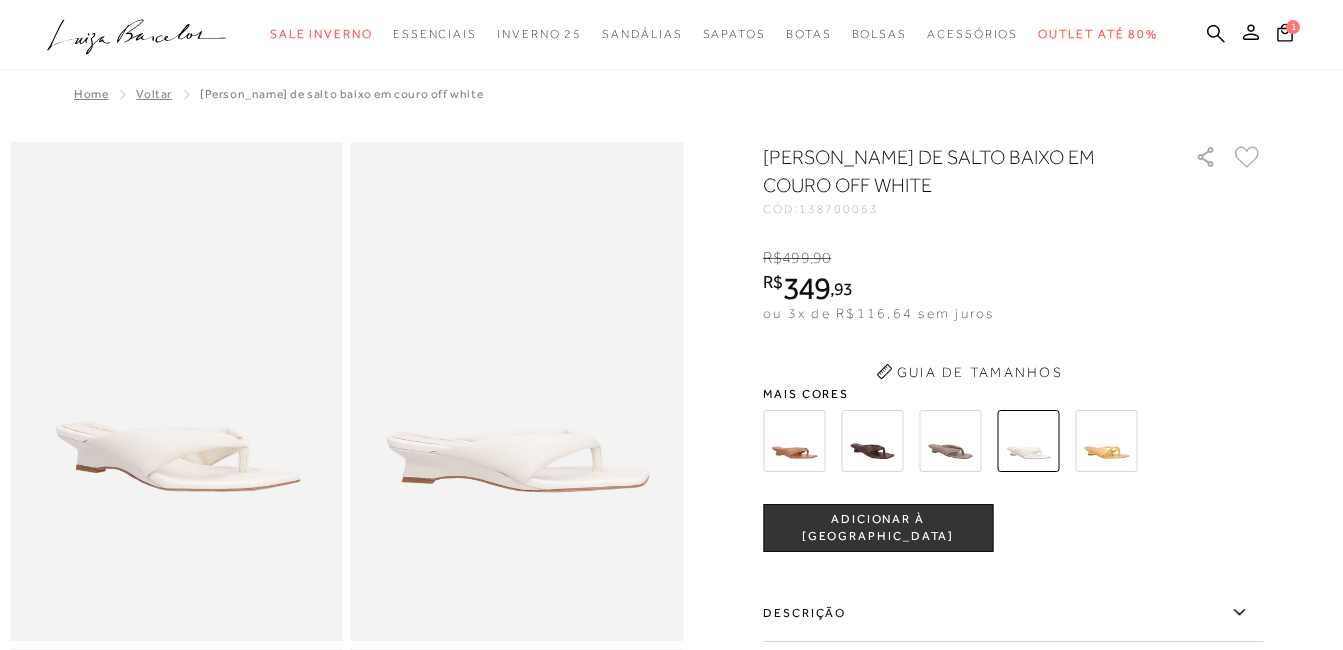 scroll, scrollTop: 0, scrollLeft: 0, axis: both 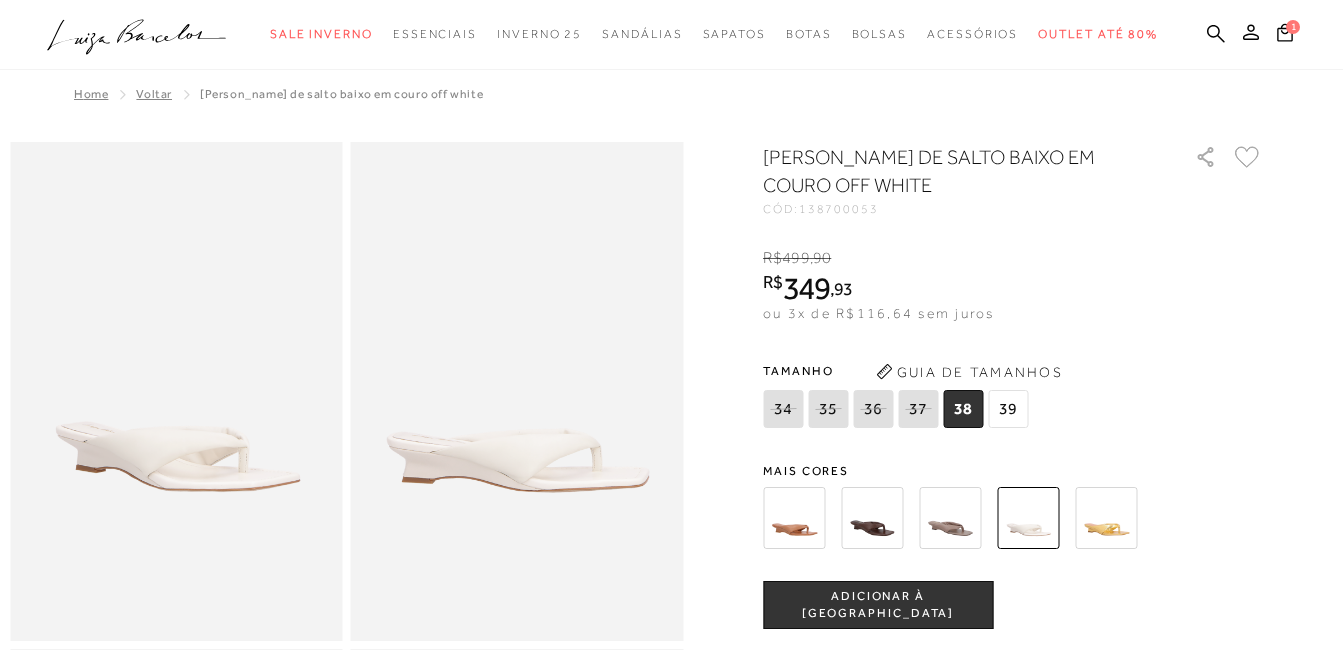 click on "38" at bounding box center (963, 409) 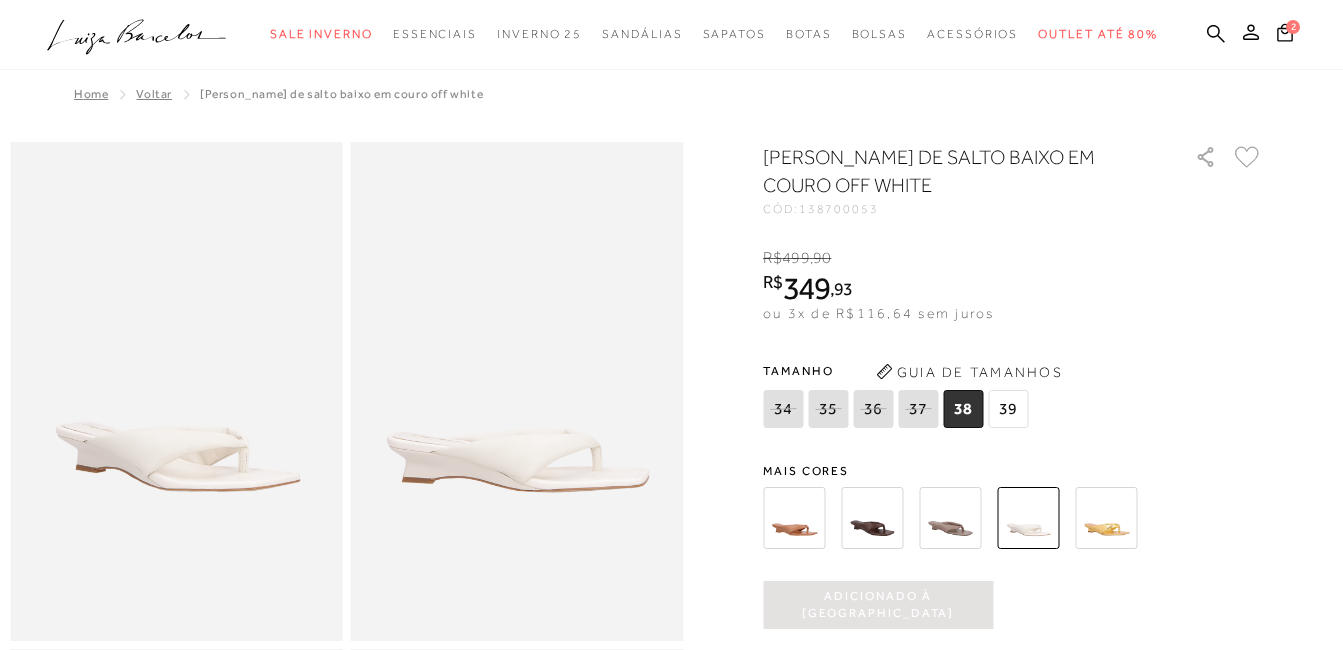 scroll, scrollTop: 0, scrollLeft: 0, axis: both 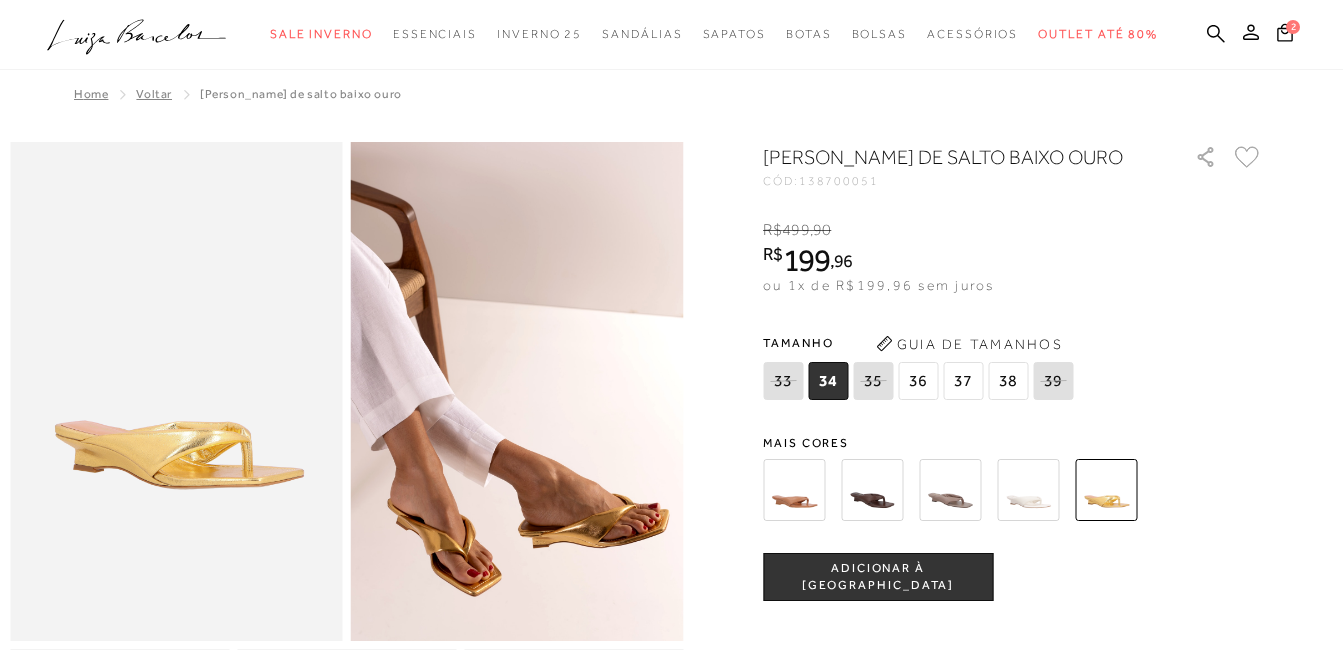 click at bounding box center (950, 490) 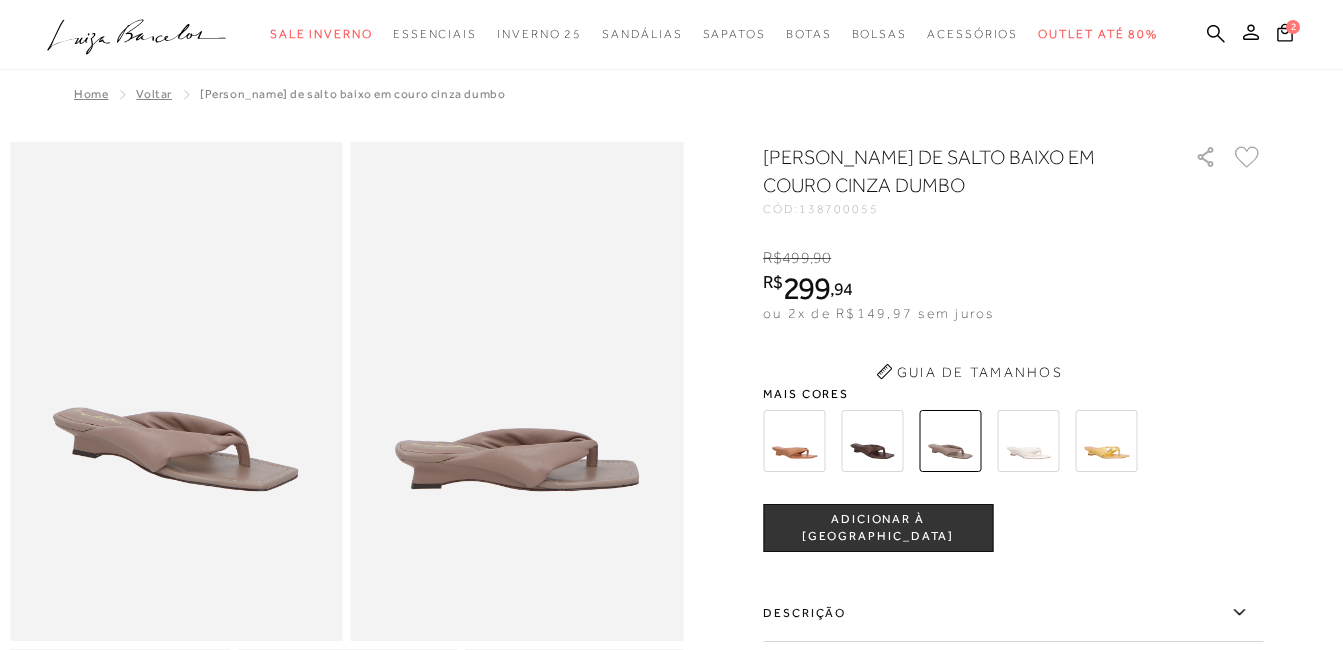 scroll, scrollTop: 0, scrollLeft: 0, axis: both 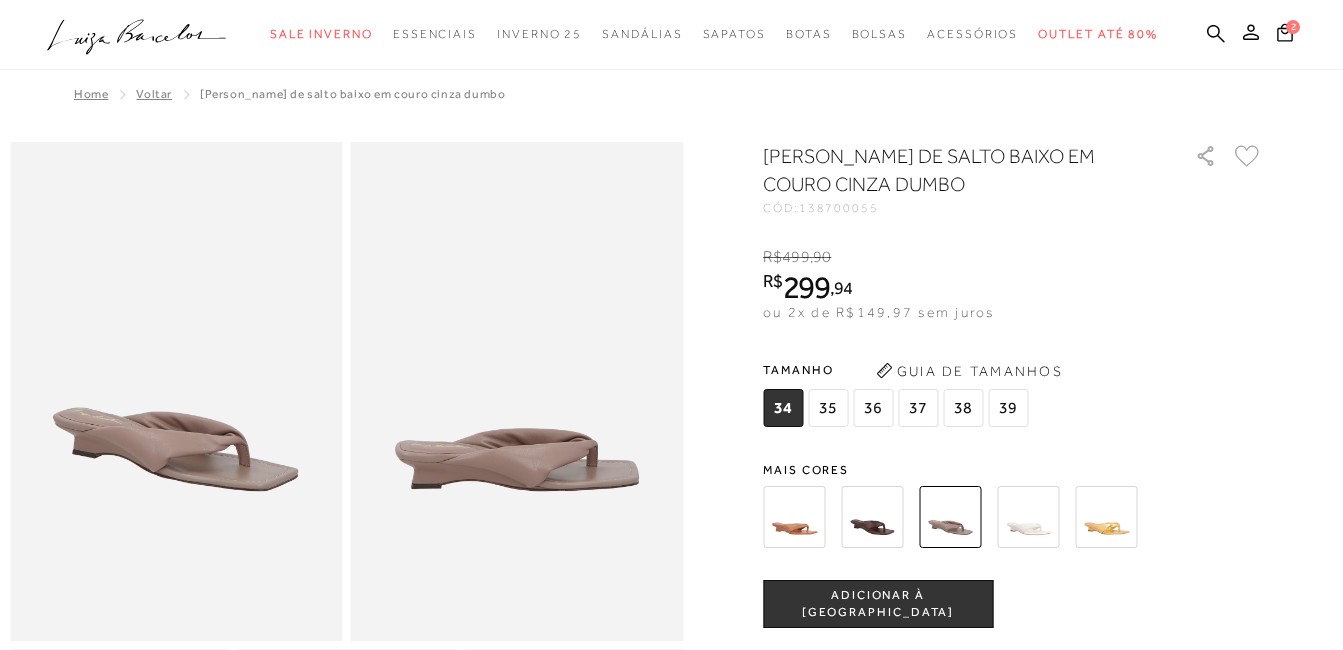 click at bounding box center [872, 517] 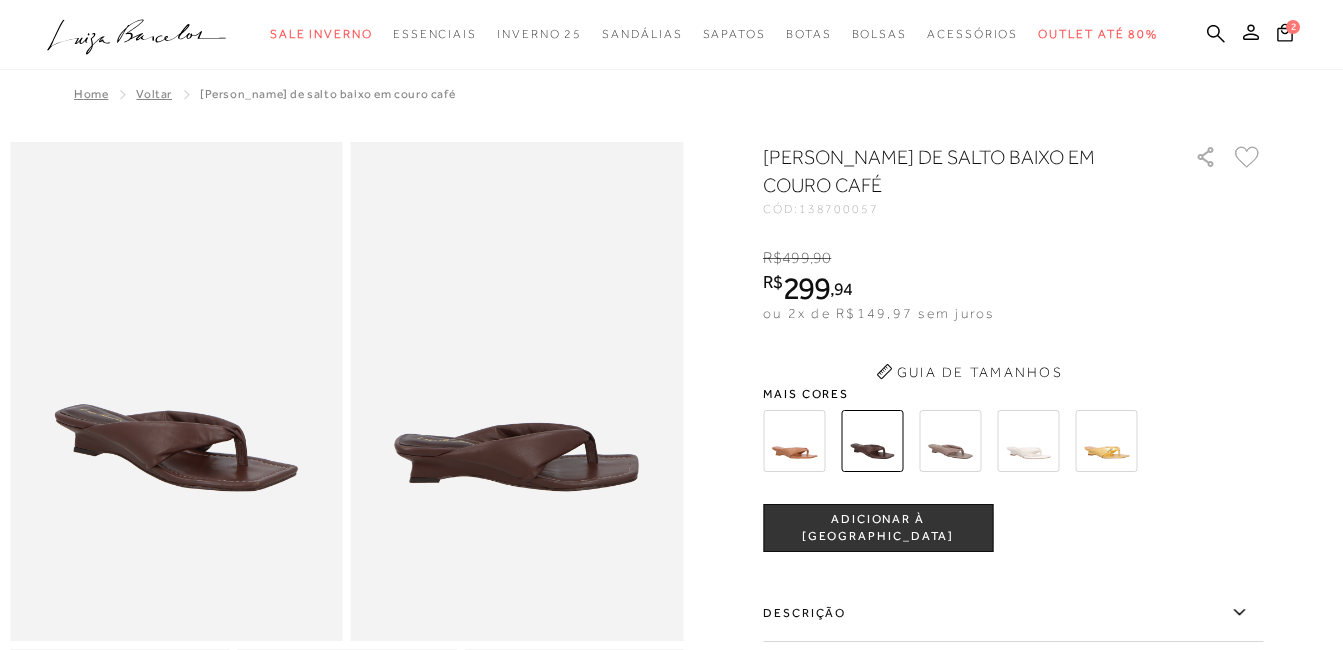 scroll, scrollTop: 0, scrollLeft: 0, axis: both 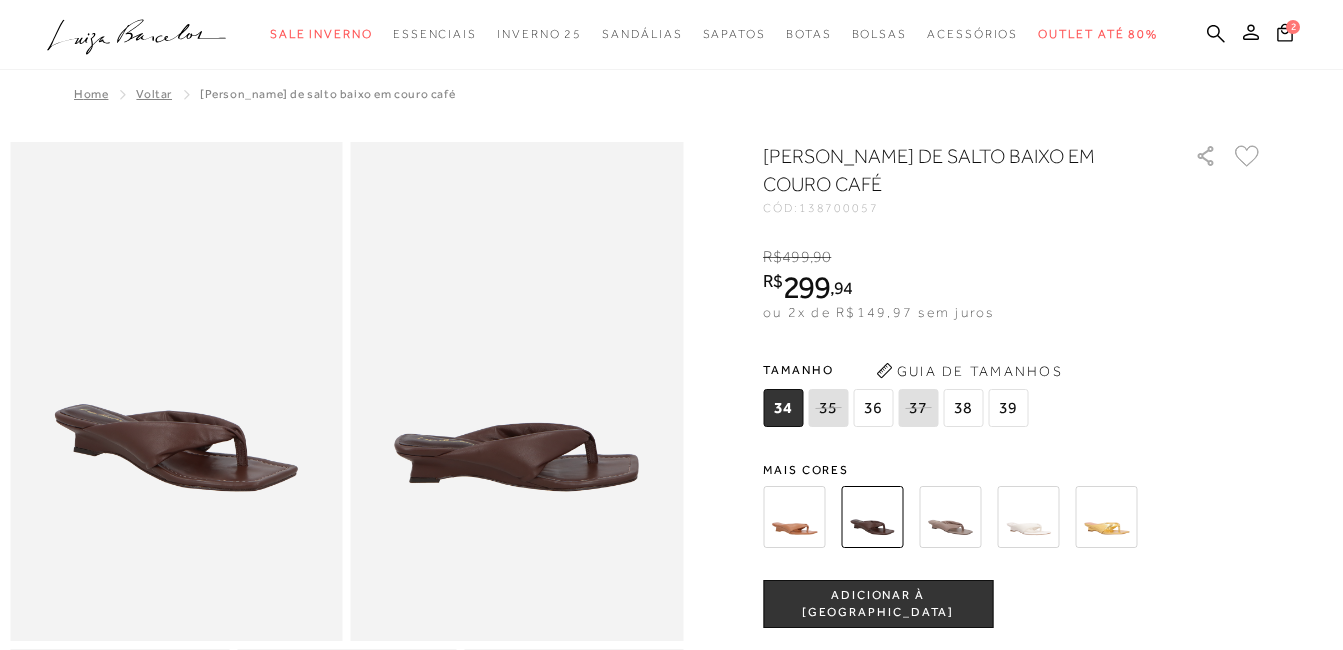 click at bounding box center (1106, 517) 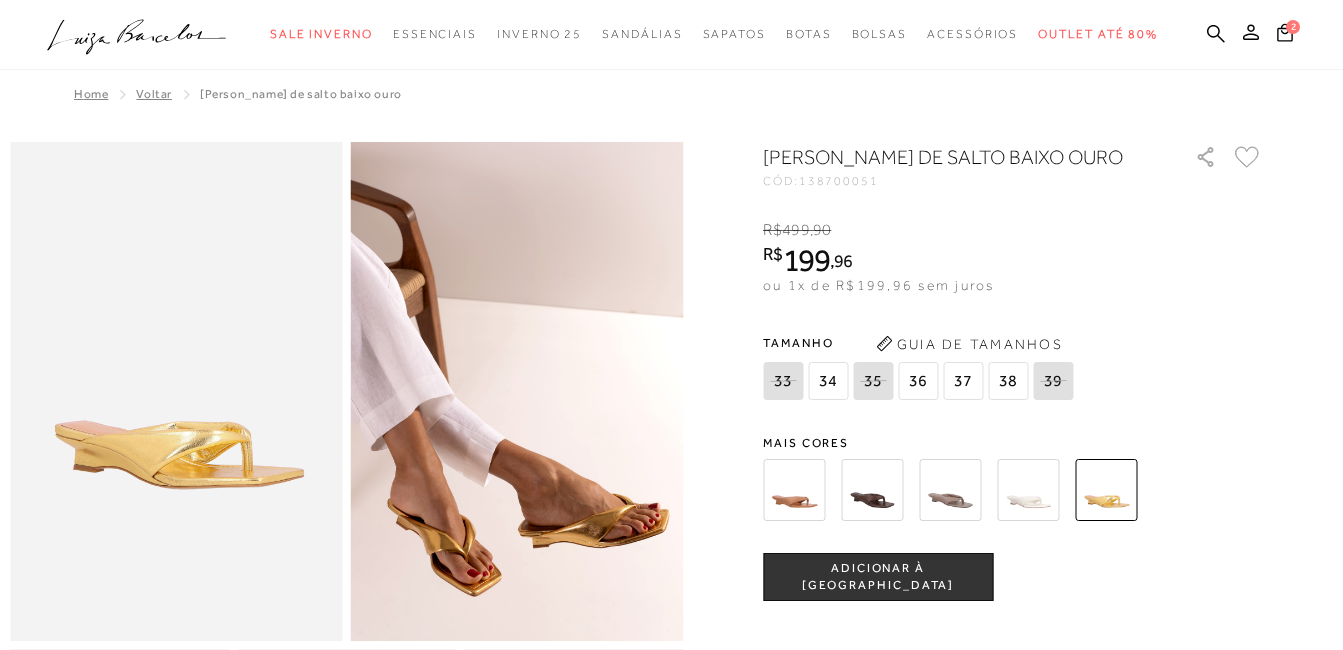 scroll, scrollTop: 0, scrollLeft: 0, axis: both 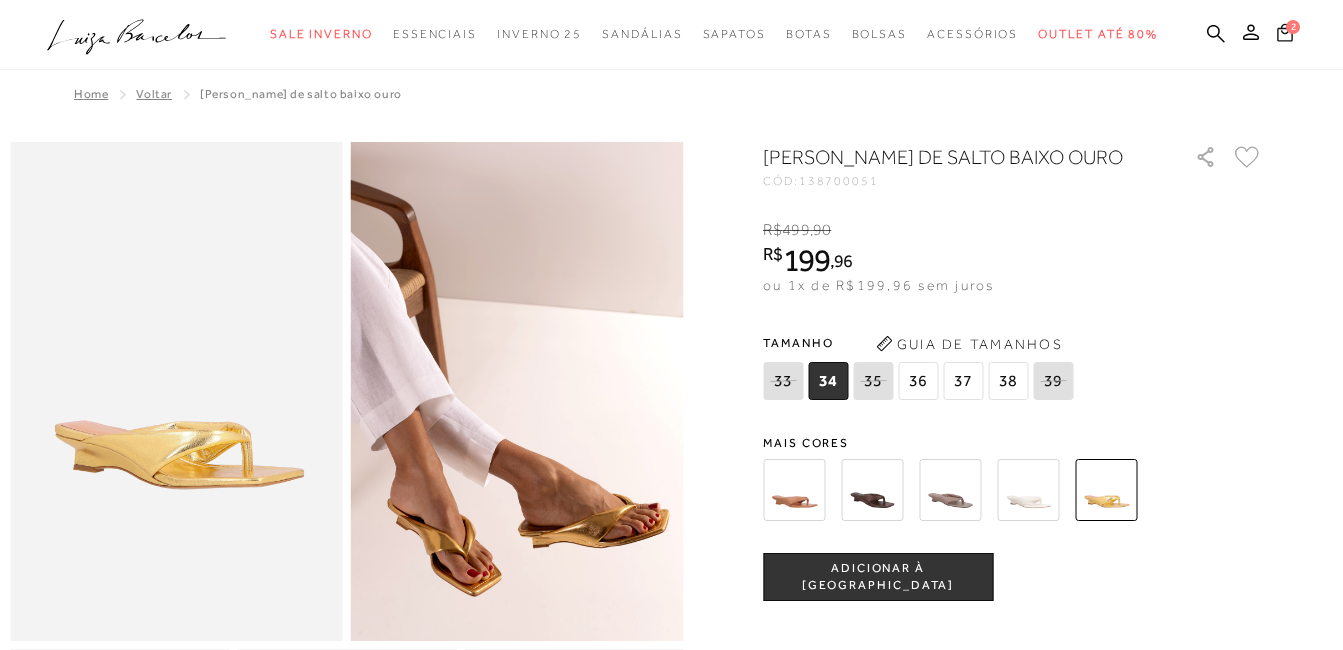 click 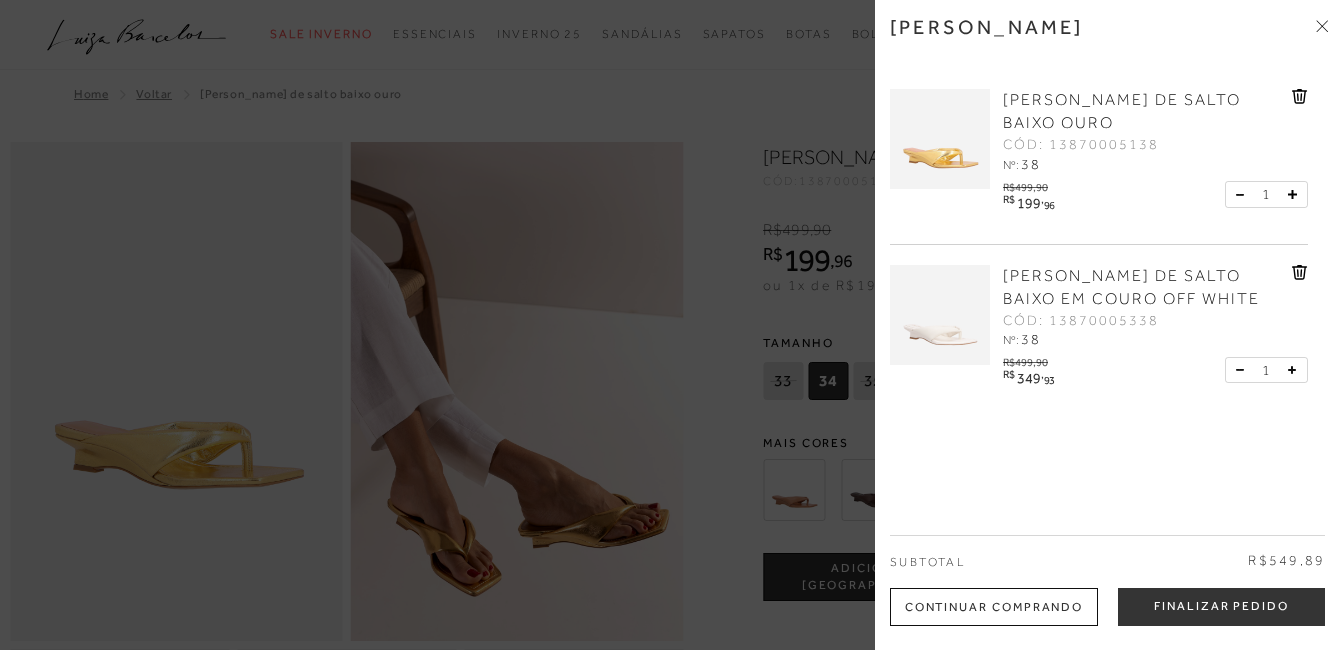 click at bounding box center (1244, 370) 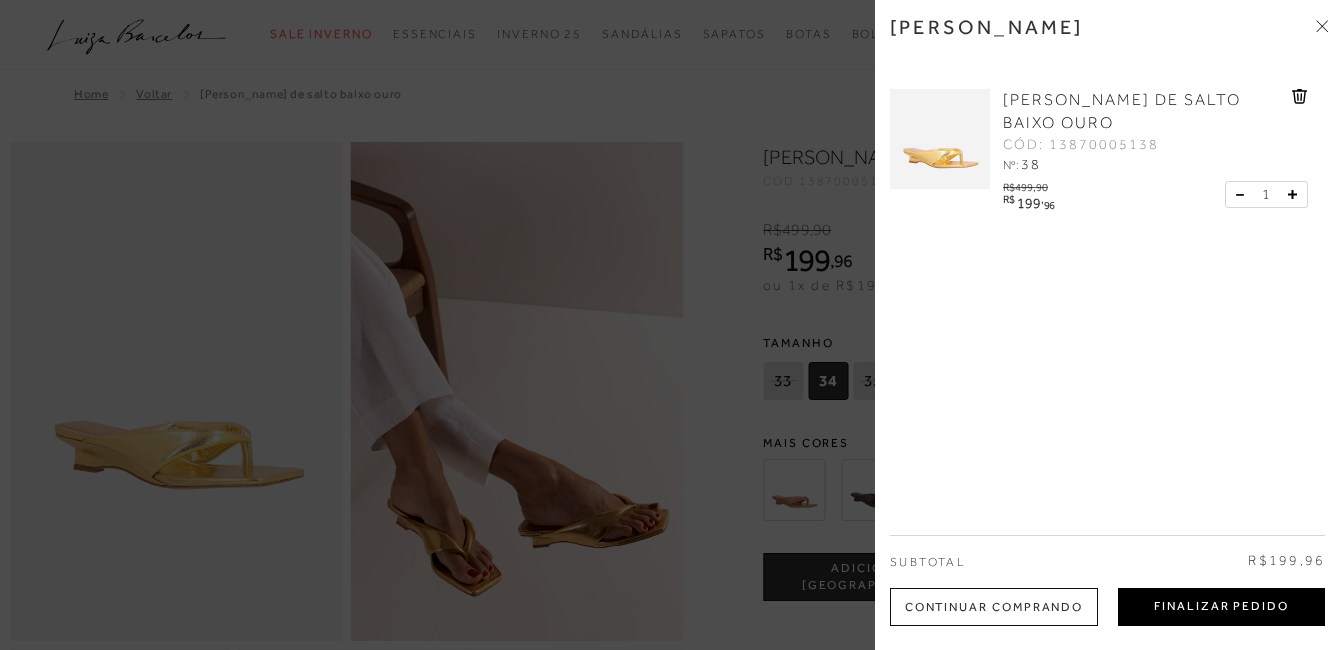click on "Finalizar Pedido" at bounding box center (1221, 607) 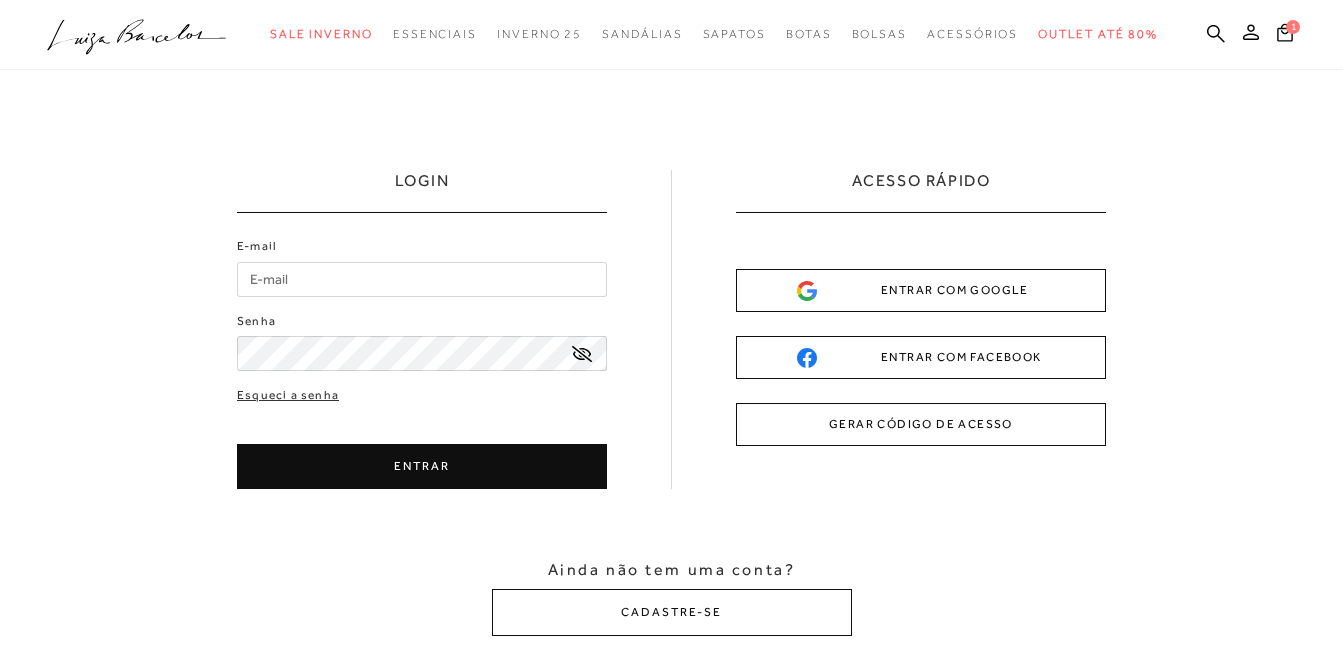 scroll, scrollTop: 0, scrollLeft: 0, axis: both 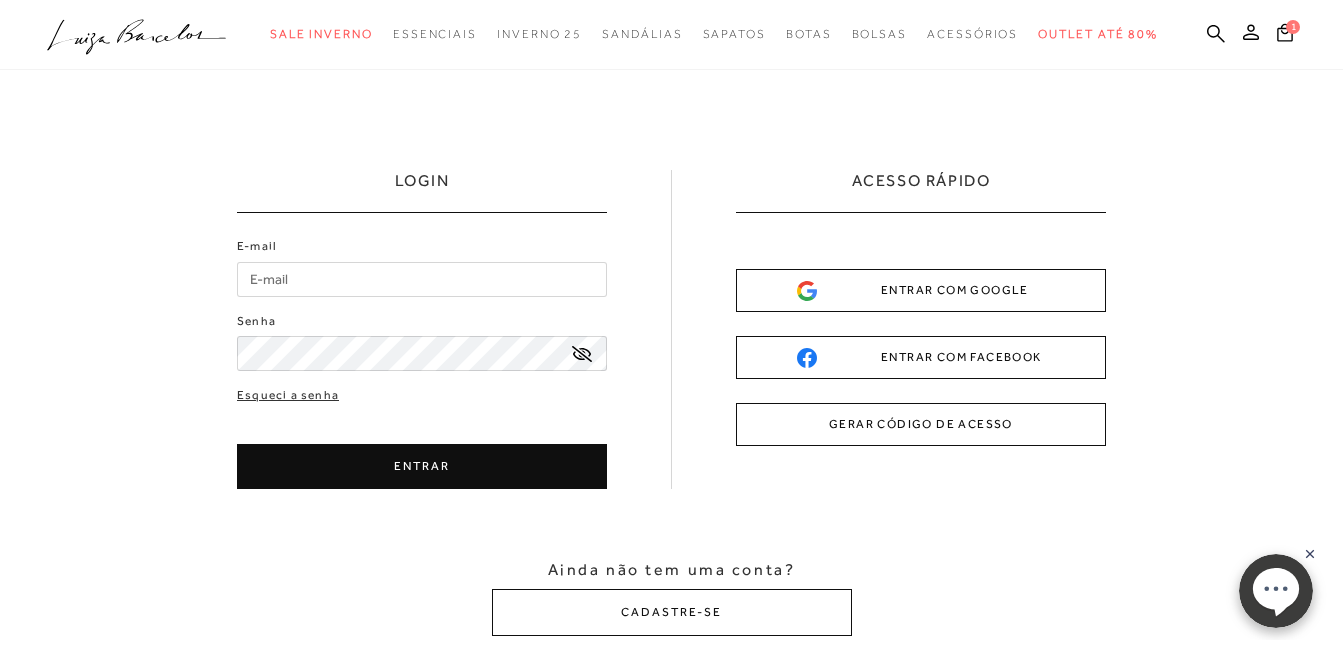 click on "E-mail" at bounding box center [422, 279] 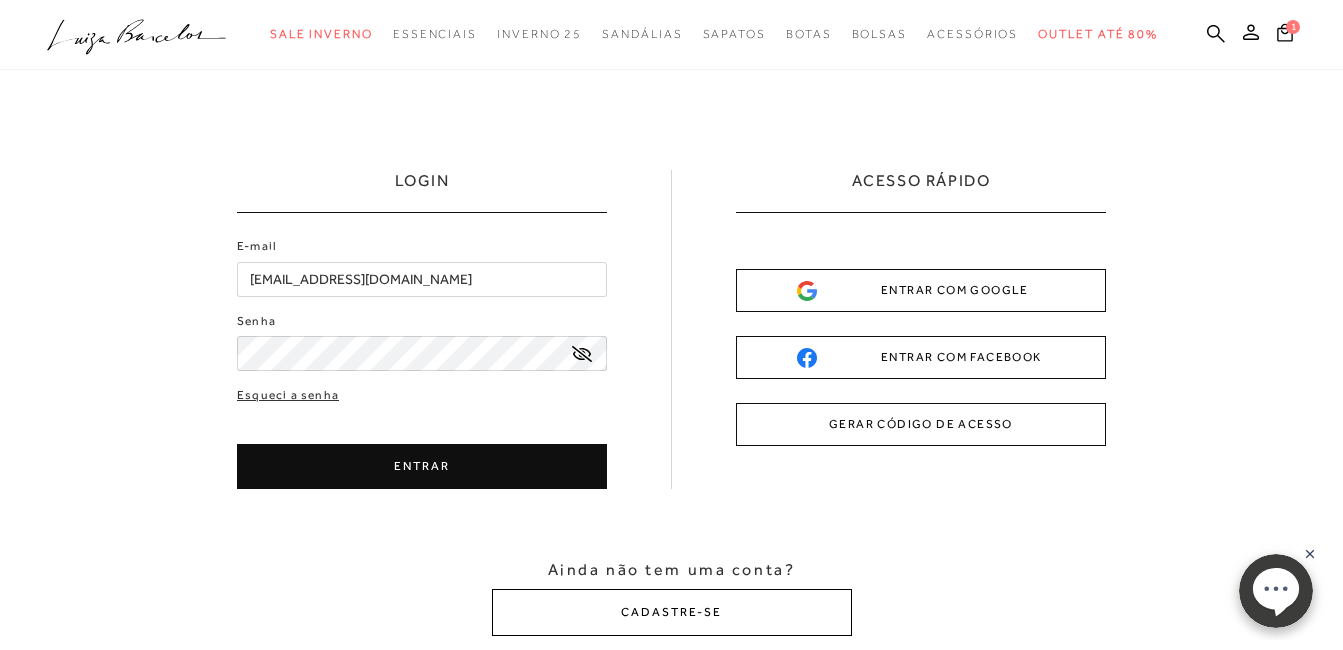 click on "CADASTRE-SE" at bounding box center [672, 612] 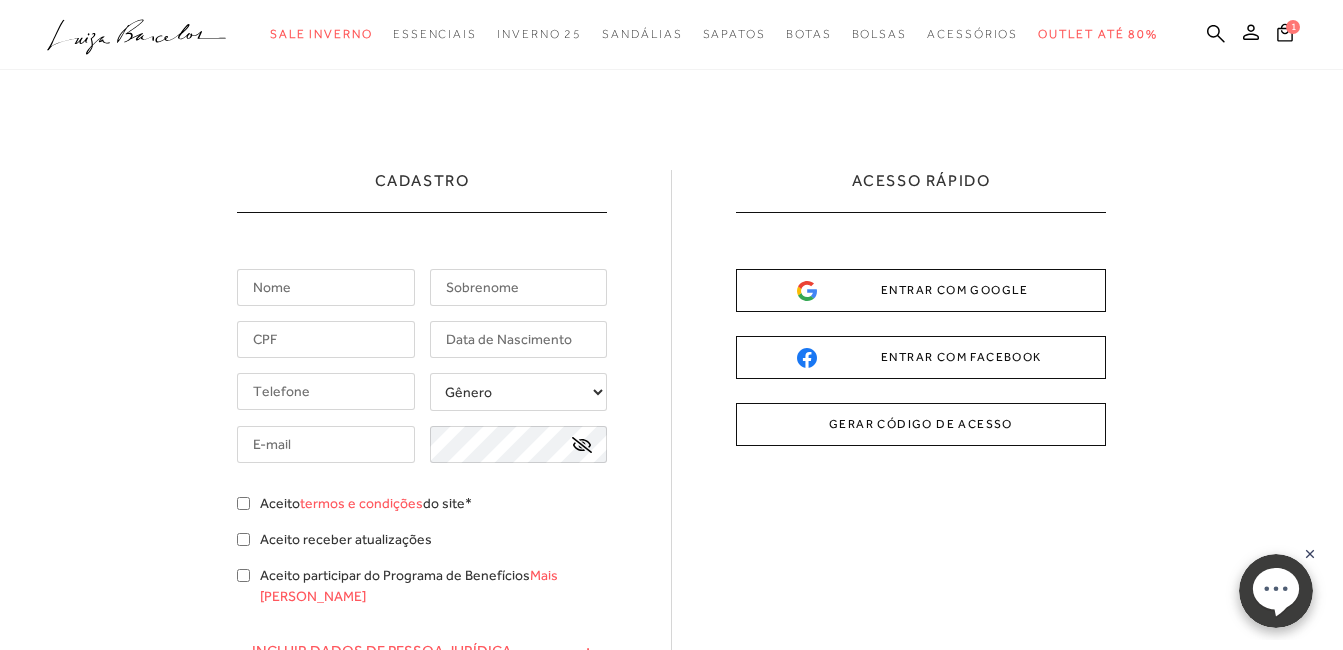 click at bounding box center (326, 287) 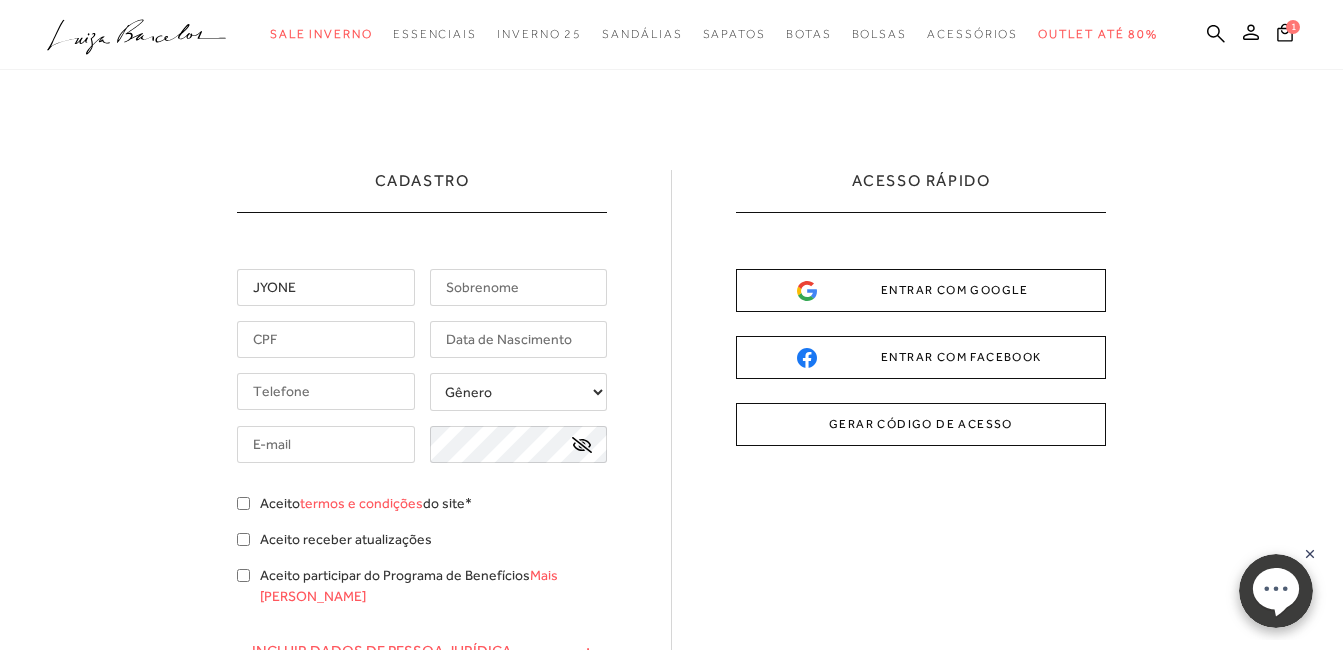 type on "JYONE" 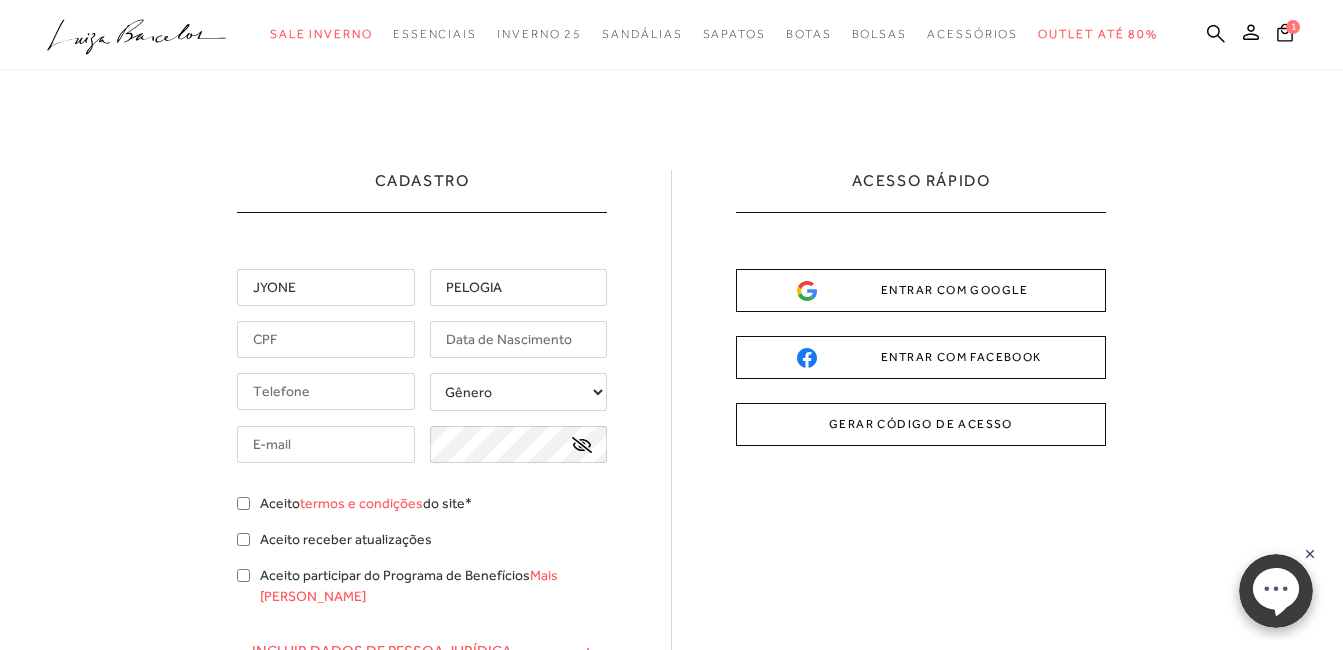 type on "PELOGIA" 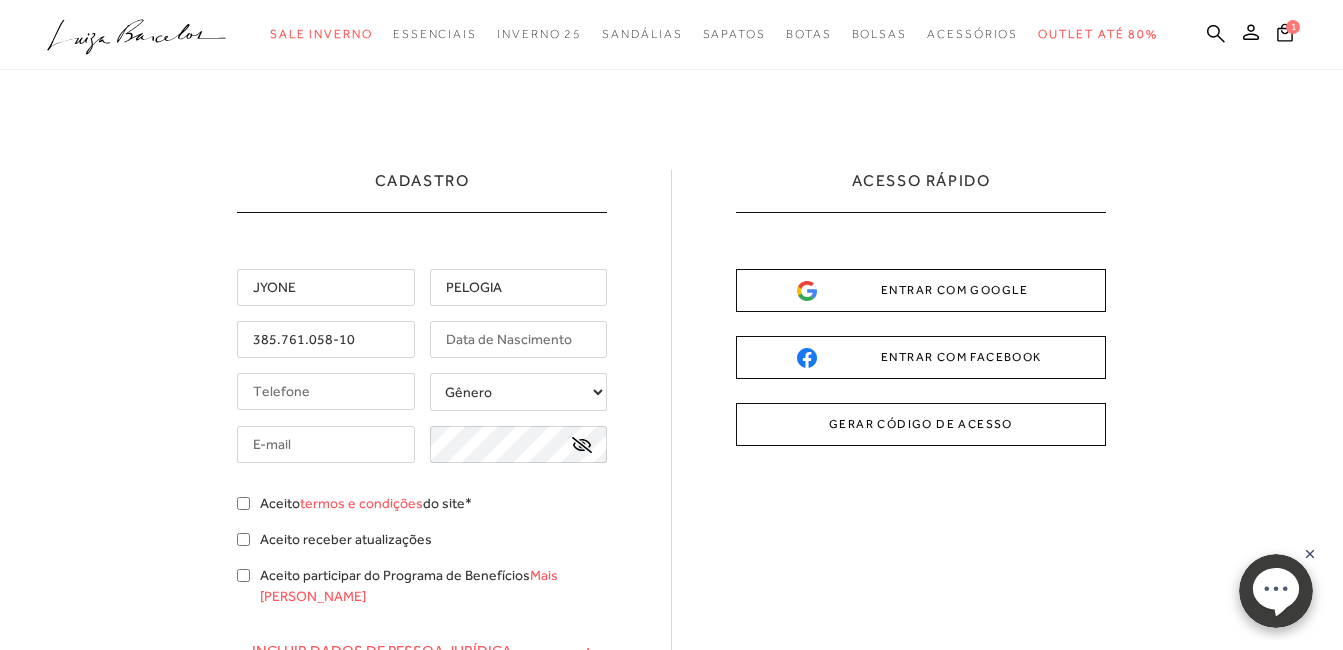 type on "385.761.058-10" 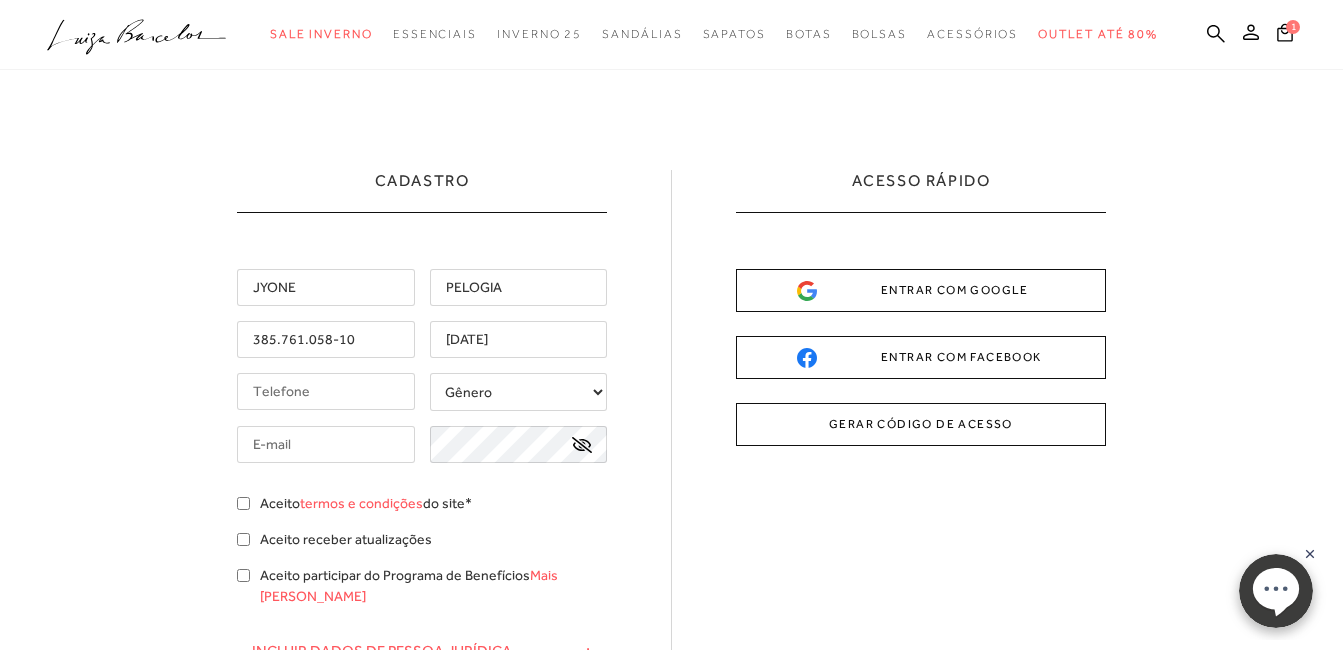 type on "13/07/1969" 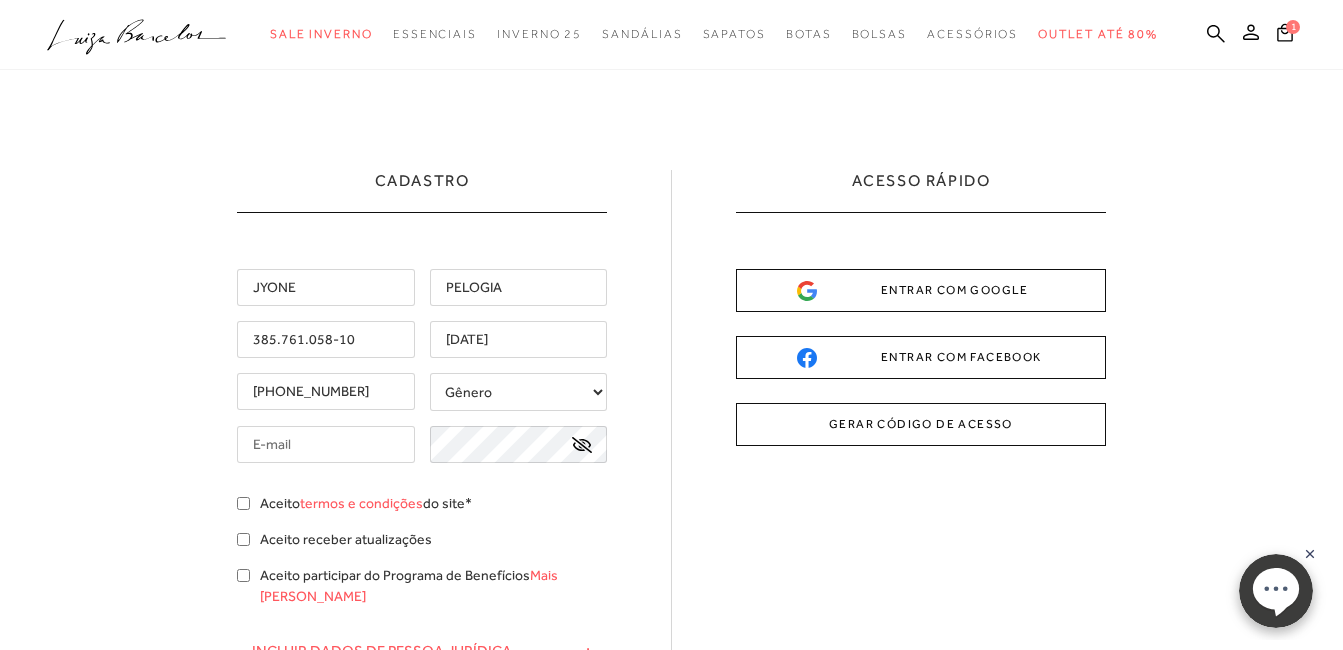 type on "PELOGIAAGUA@HOTMAIL.COM" 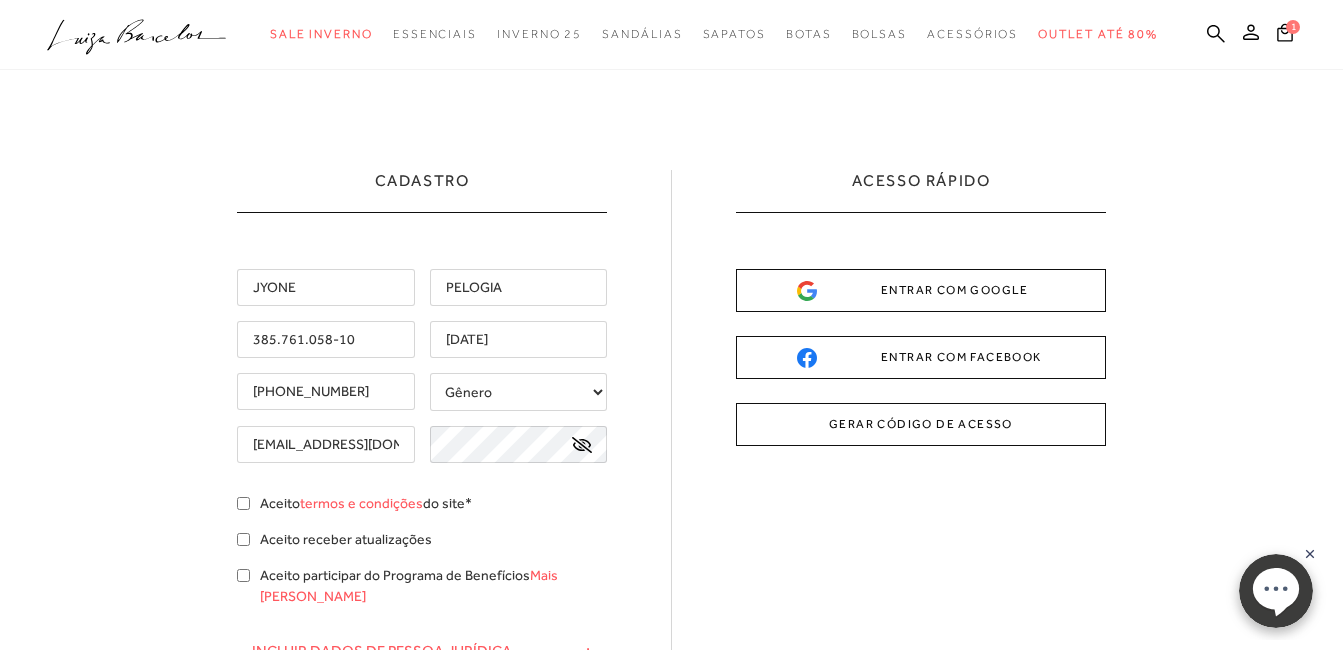 click on "Gênero Feminino Masculino" at bounding box center [519, 392] 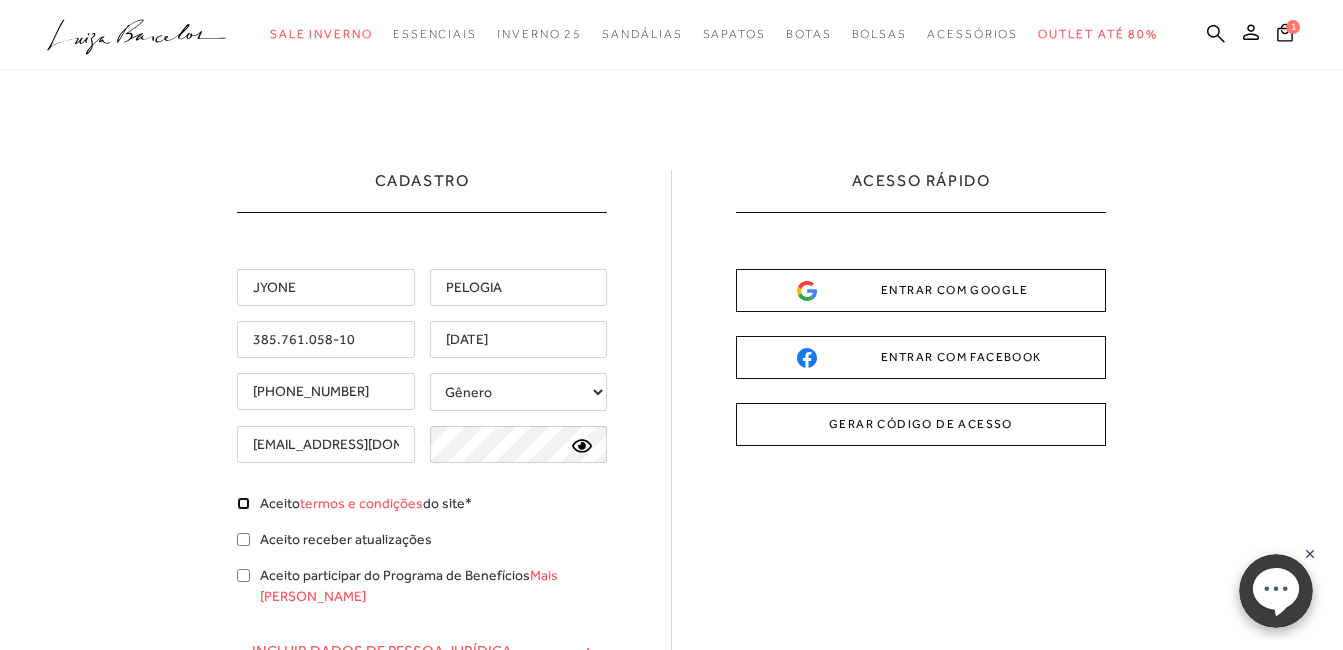 click on "Aceito  termos e condições  do site*" at bounding box center (243, 503) 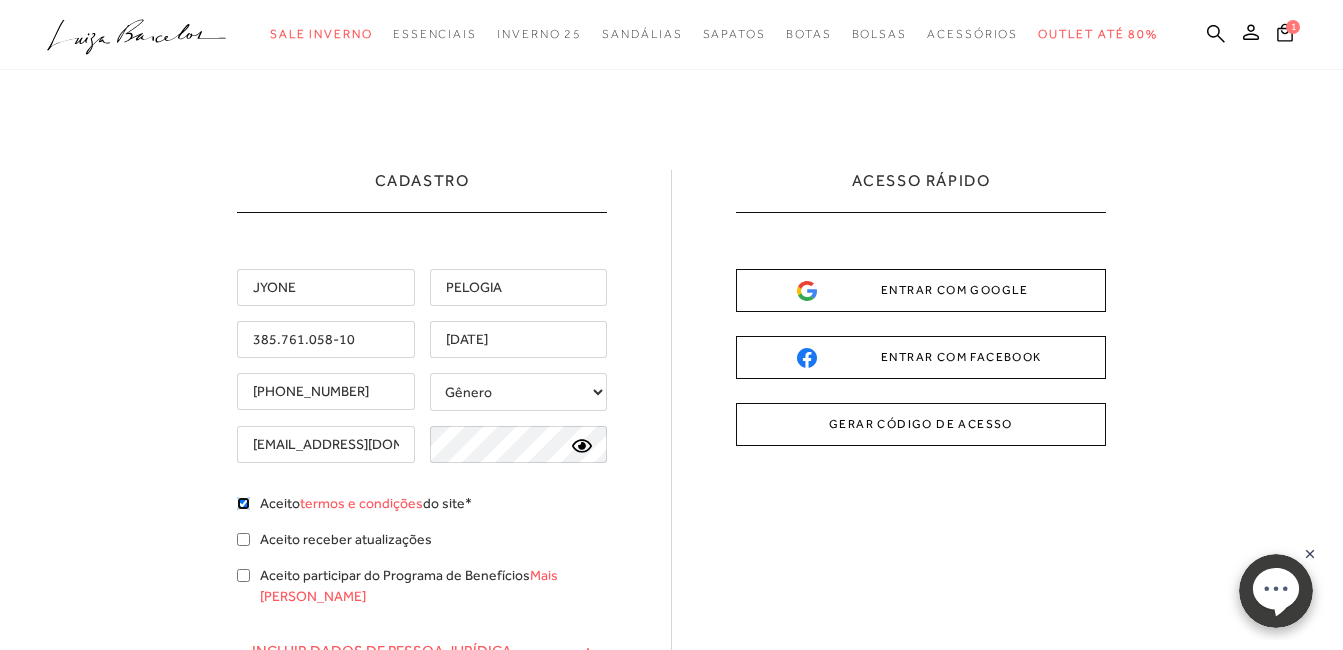 checkbox on "true" 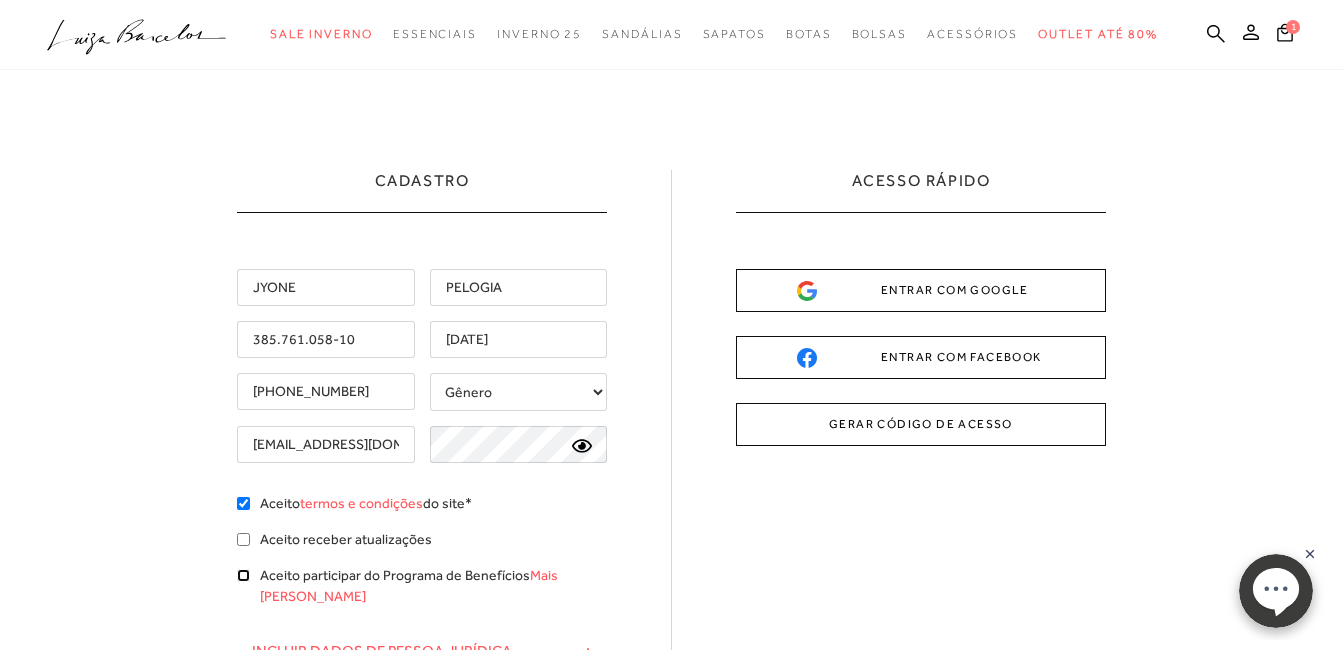 click on "Aceito participar do Programa de Benefícios  Mais Luiza" at bounding box center [243, 575] 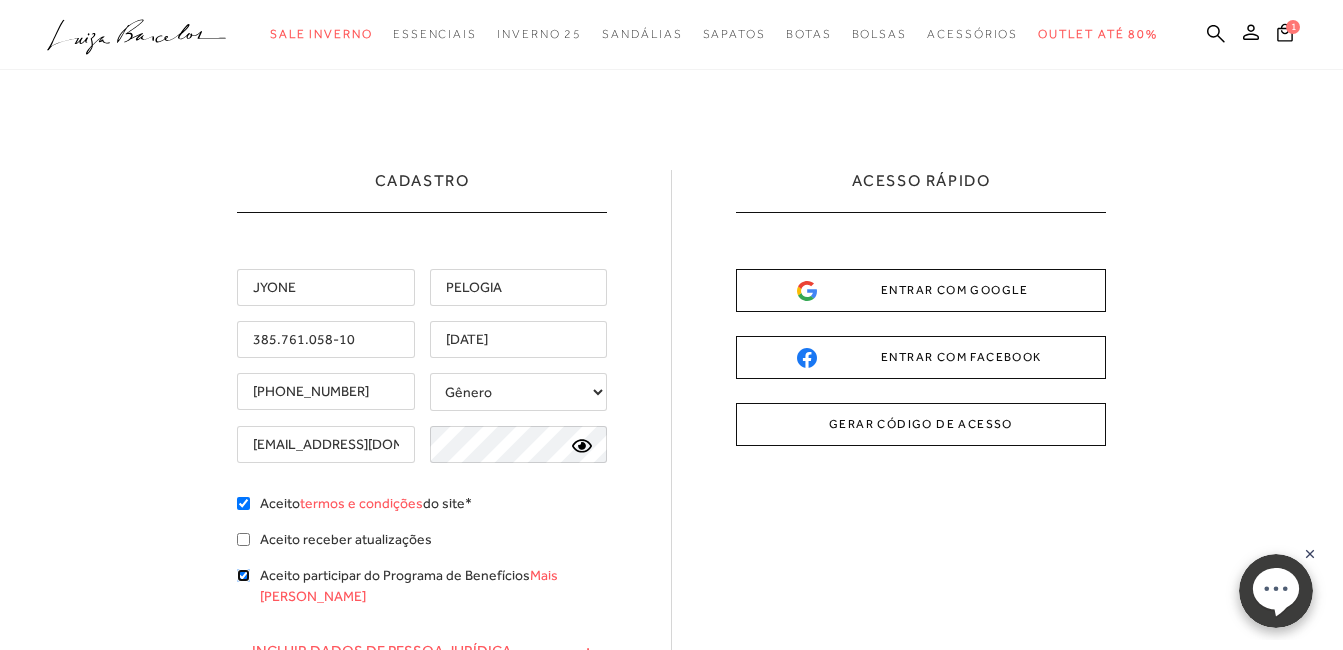 checkbox on "true" 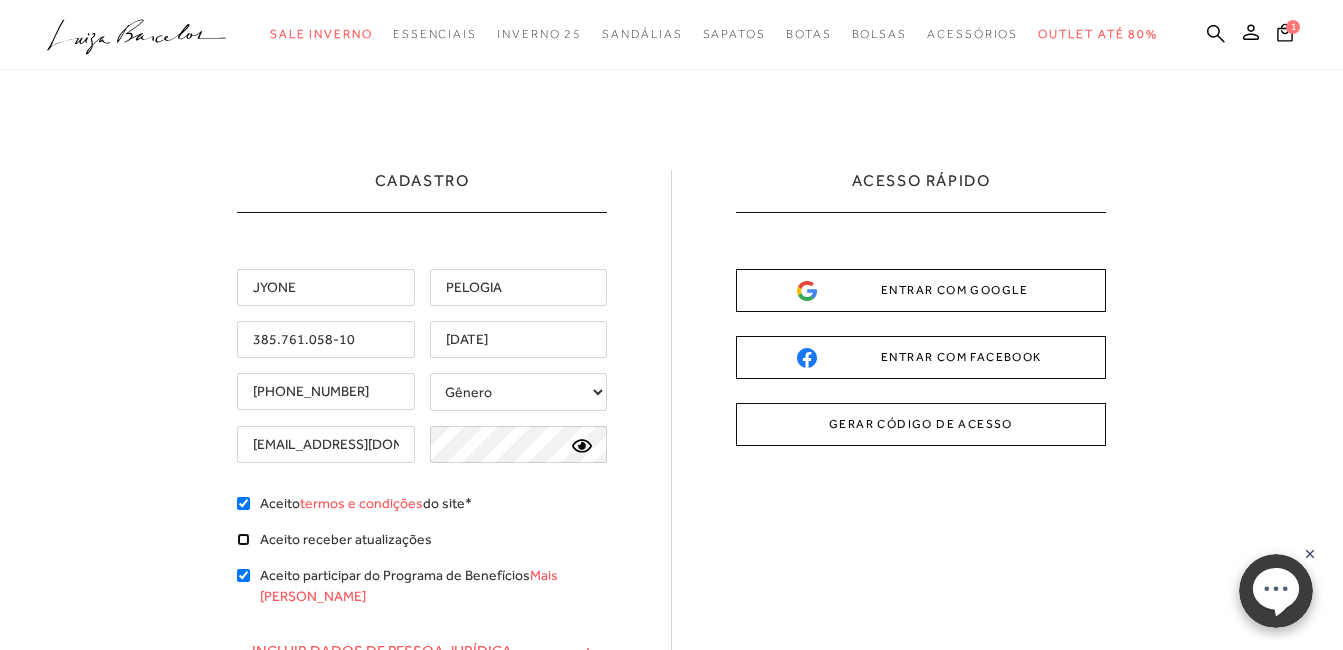 click on "Aceito receber atualizações" at bounding box center [243, 539] 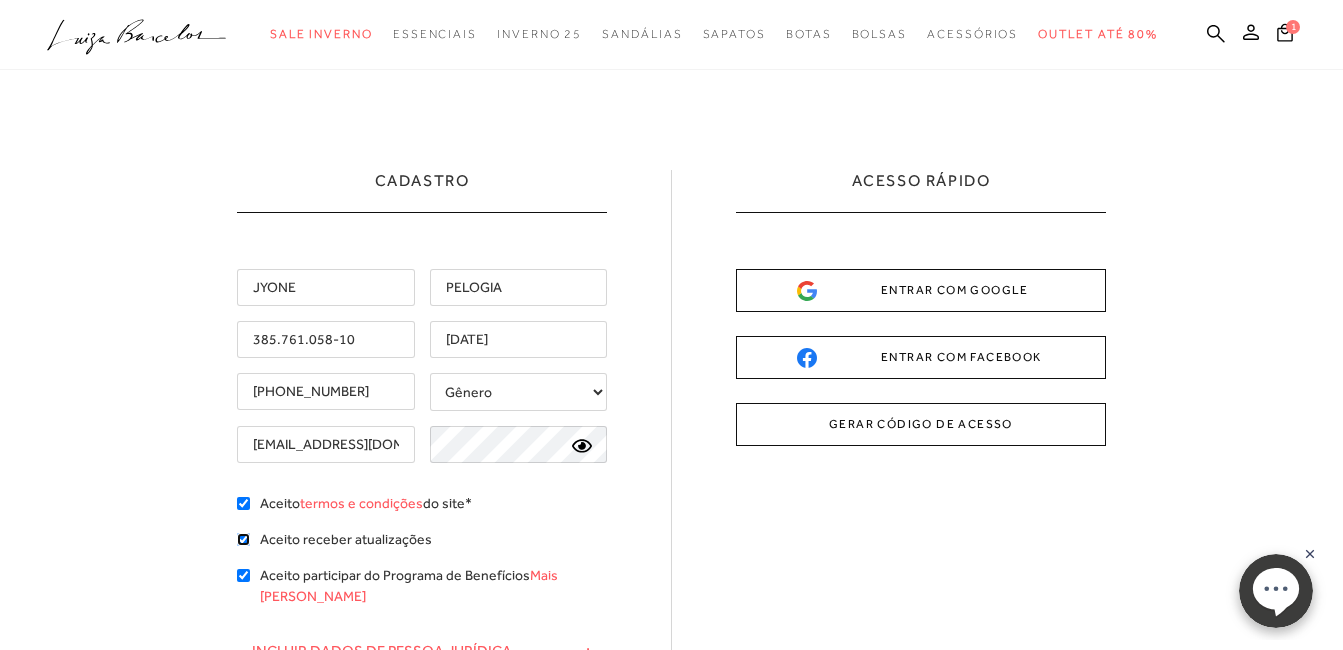 checkbox on "true" 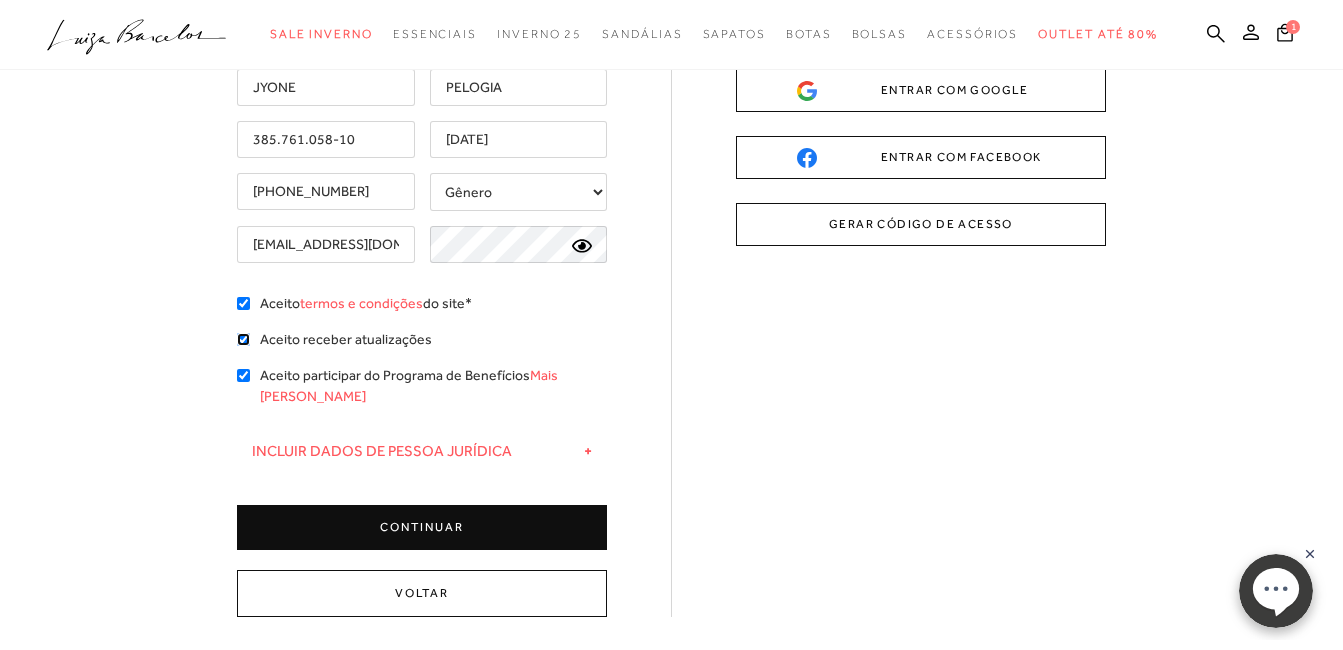 scroll, scrollTop: 300, scrollLeft: 0, axis: vertical 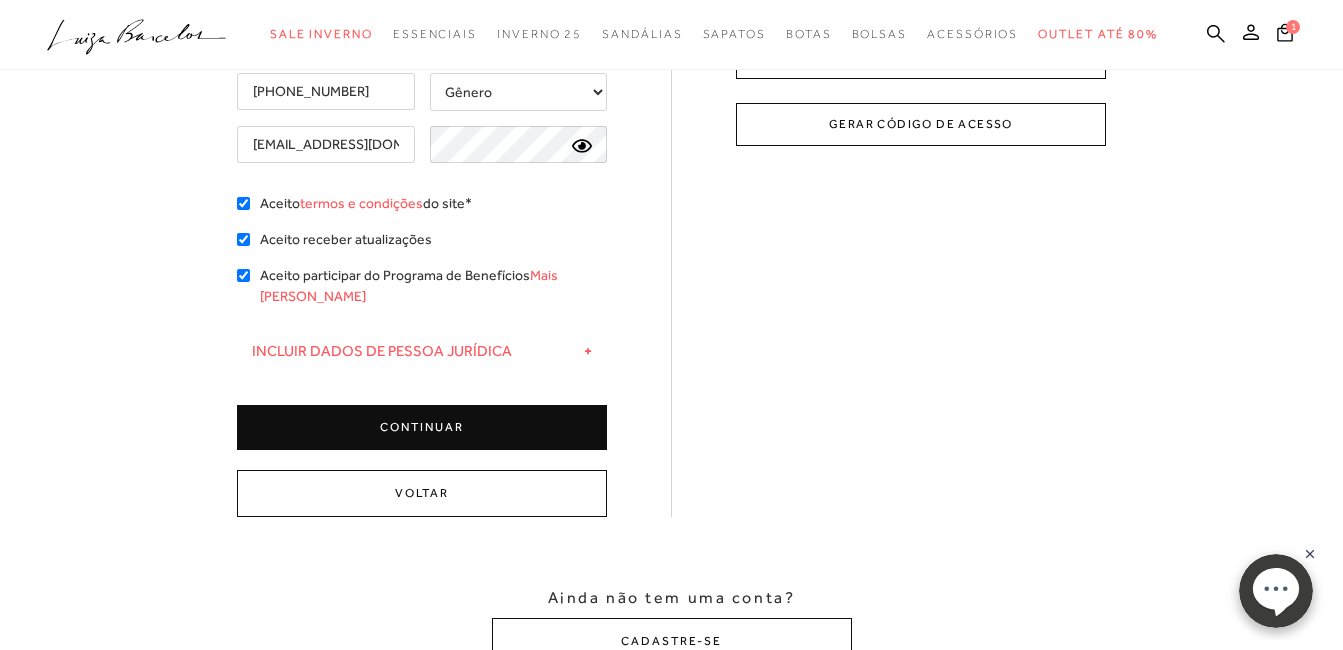click on "CONTINUAR" at bounding box center [422, 427] 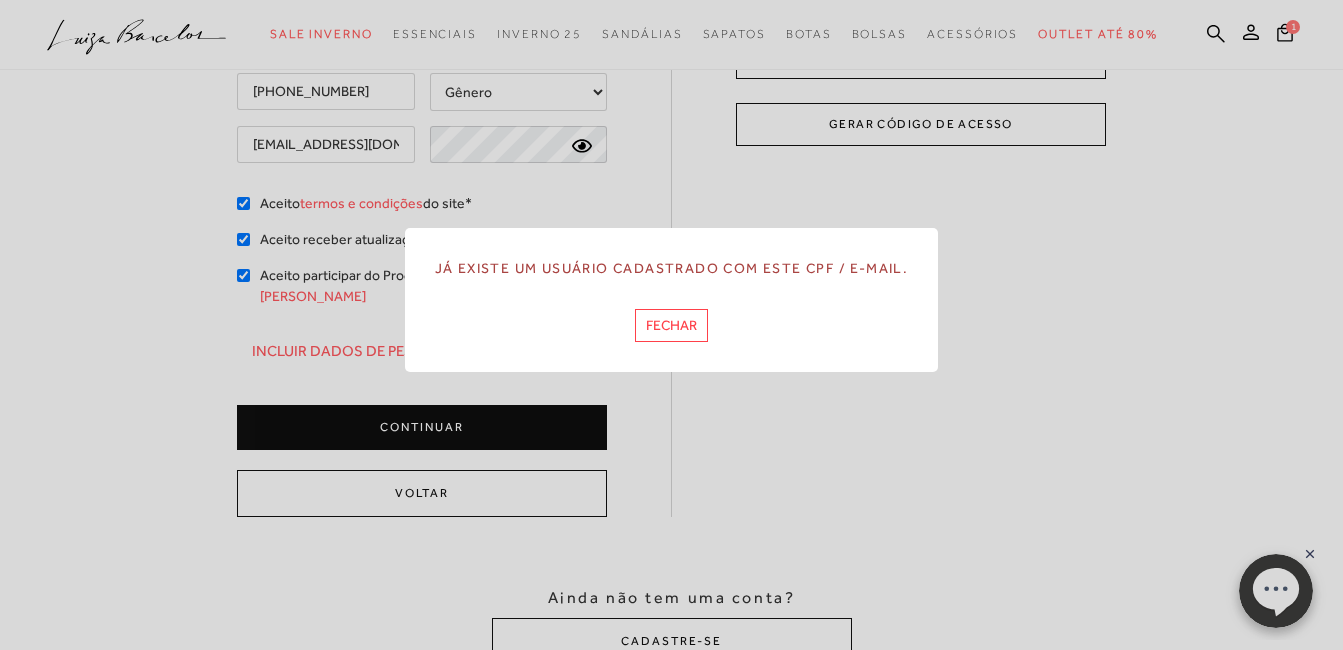 click on "FECHAR" at bounding box center (671, 325) 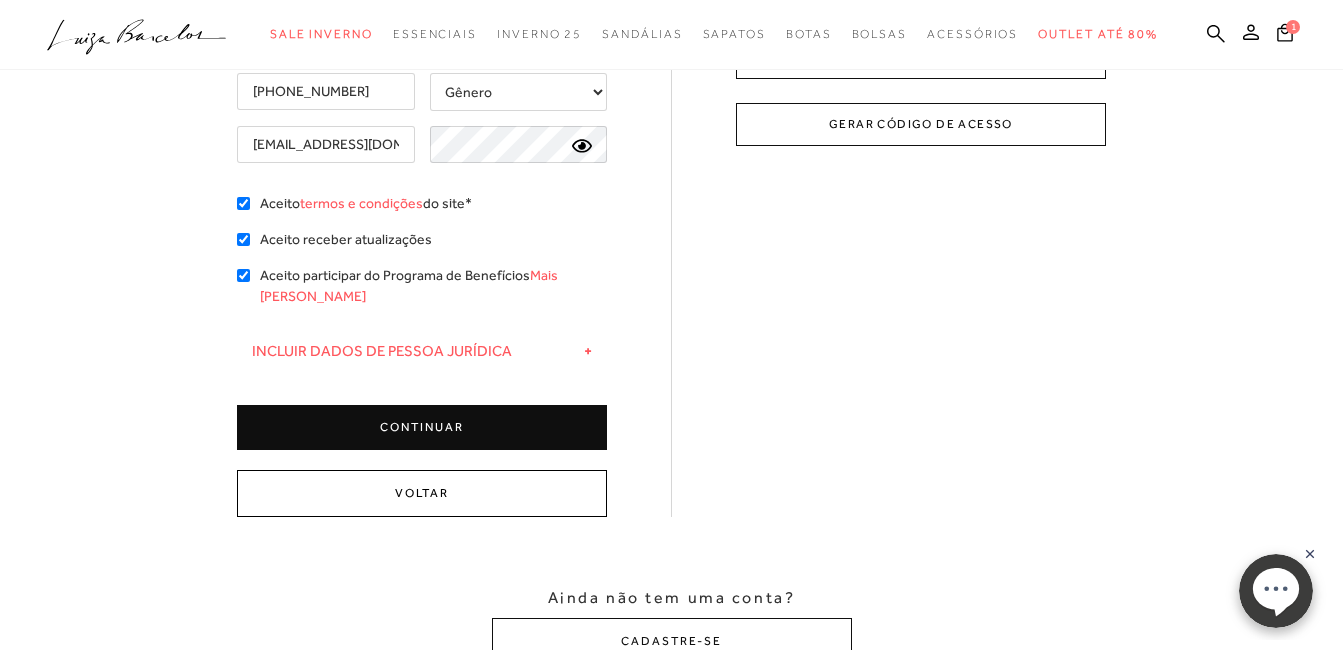 click on "Voltar" at bounding box center [422, 493] 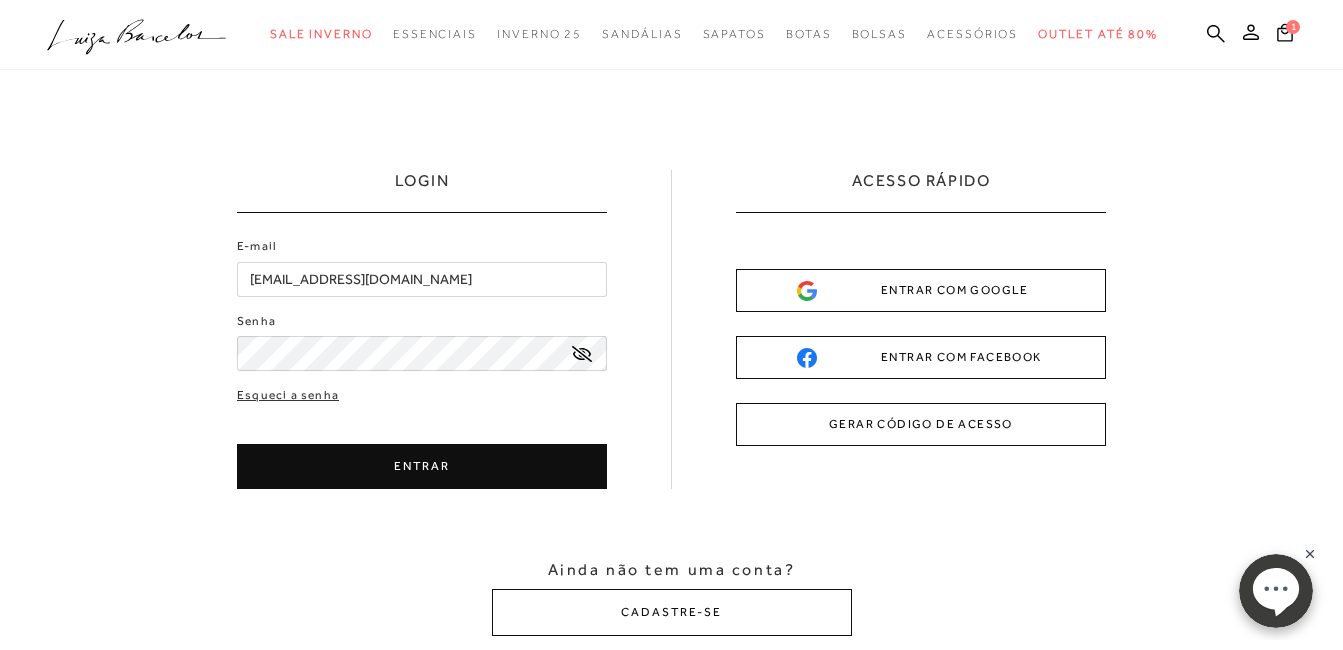 click on "ENTRAR" at bounding box center [422, 466] 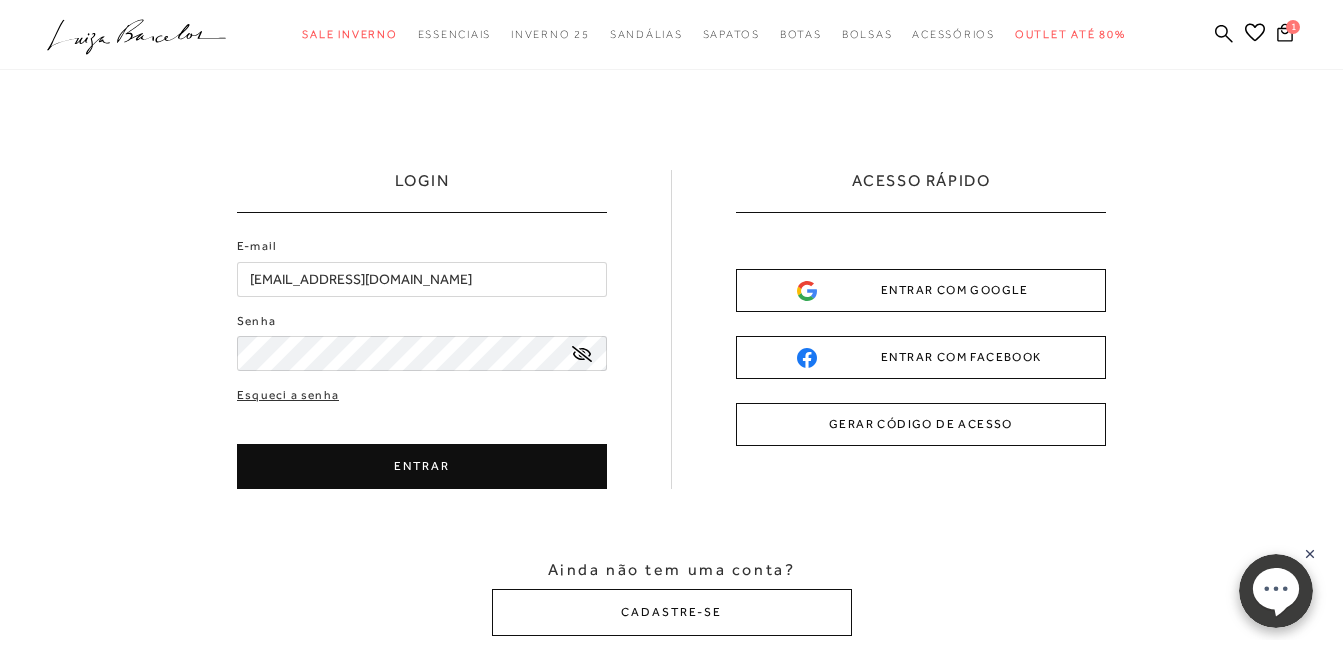 type on "pelogiaagua@hotmail.com" 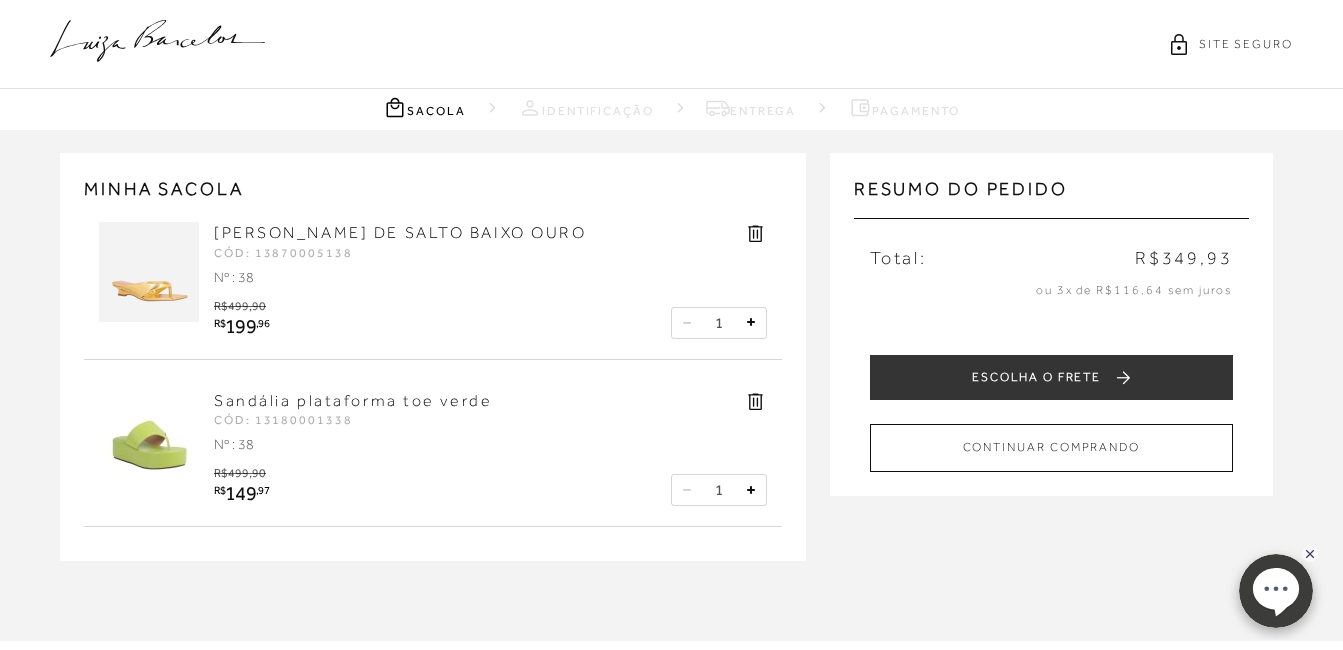 click 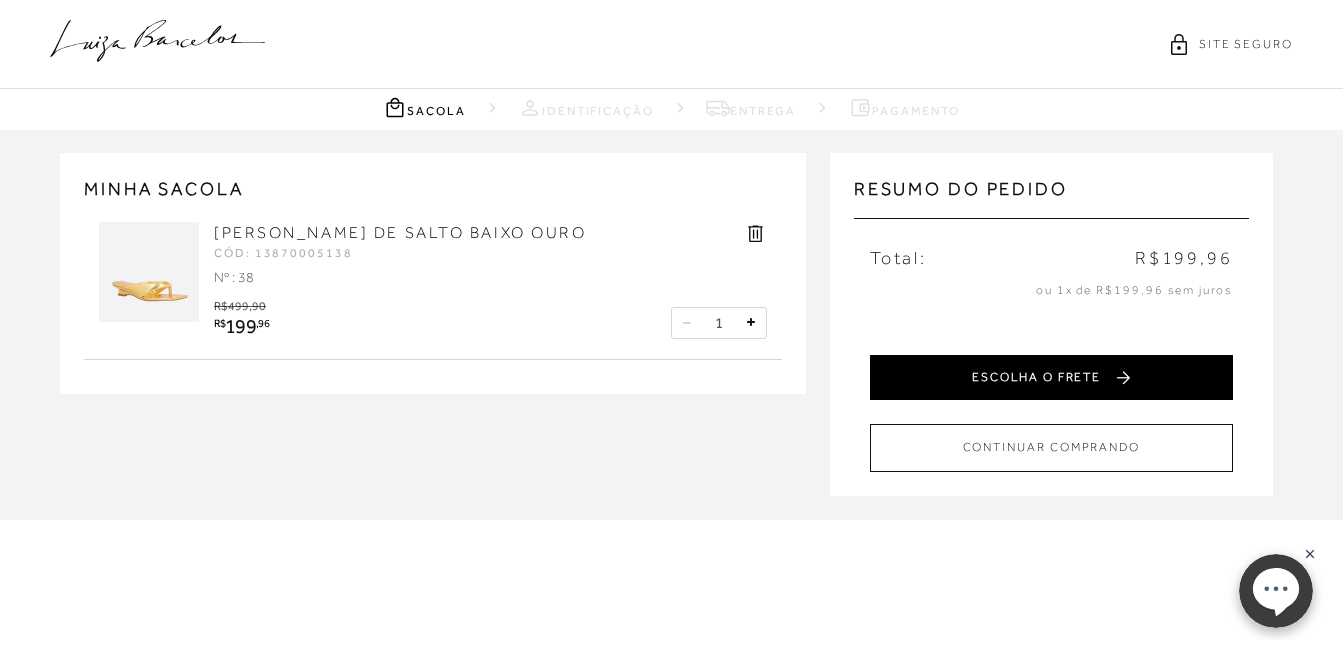 click on "ESCOLHA O FRETE" at bounding box center [1051, 377] 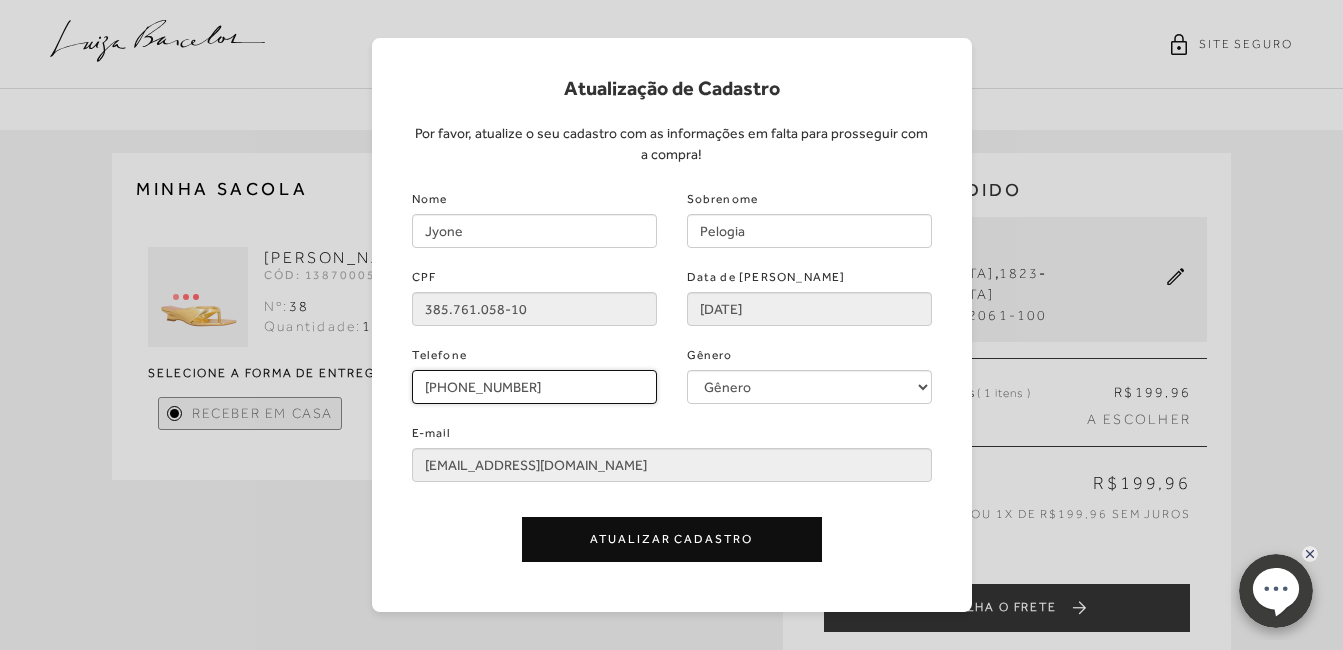 click on "(12) 99112-455" at bounding box center (534, 387) 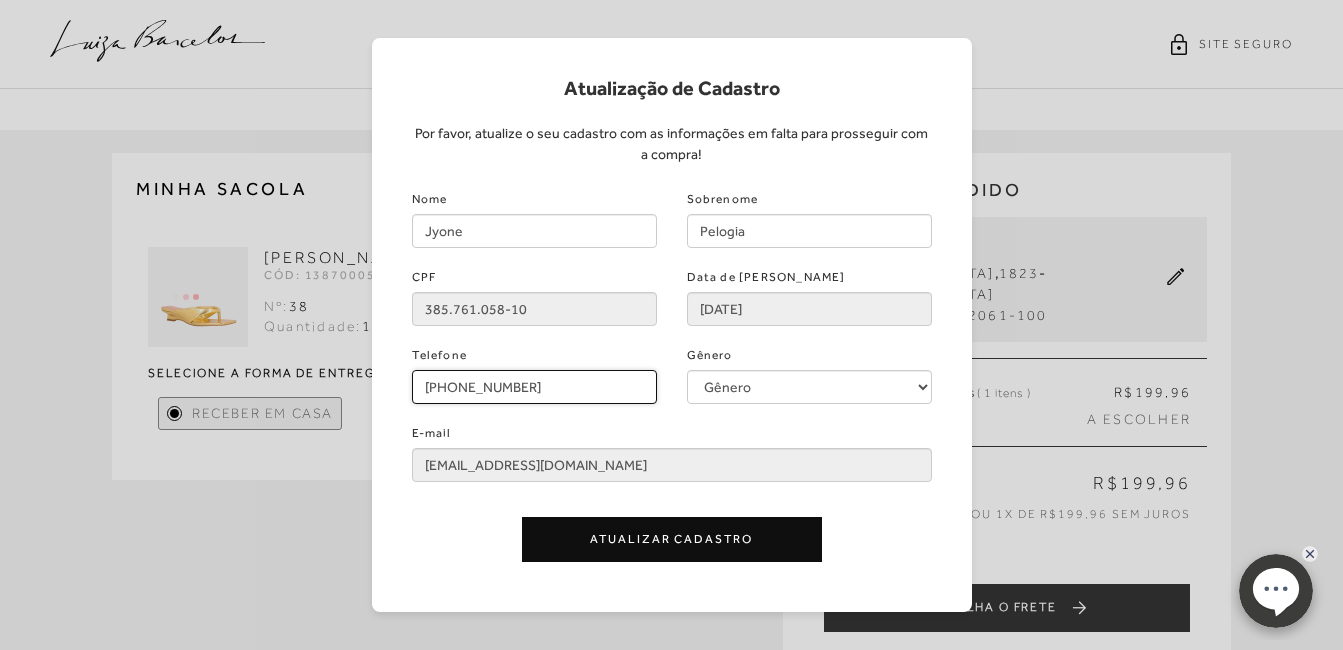 type on "(12) 99213-5779" 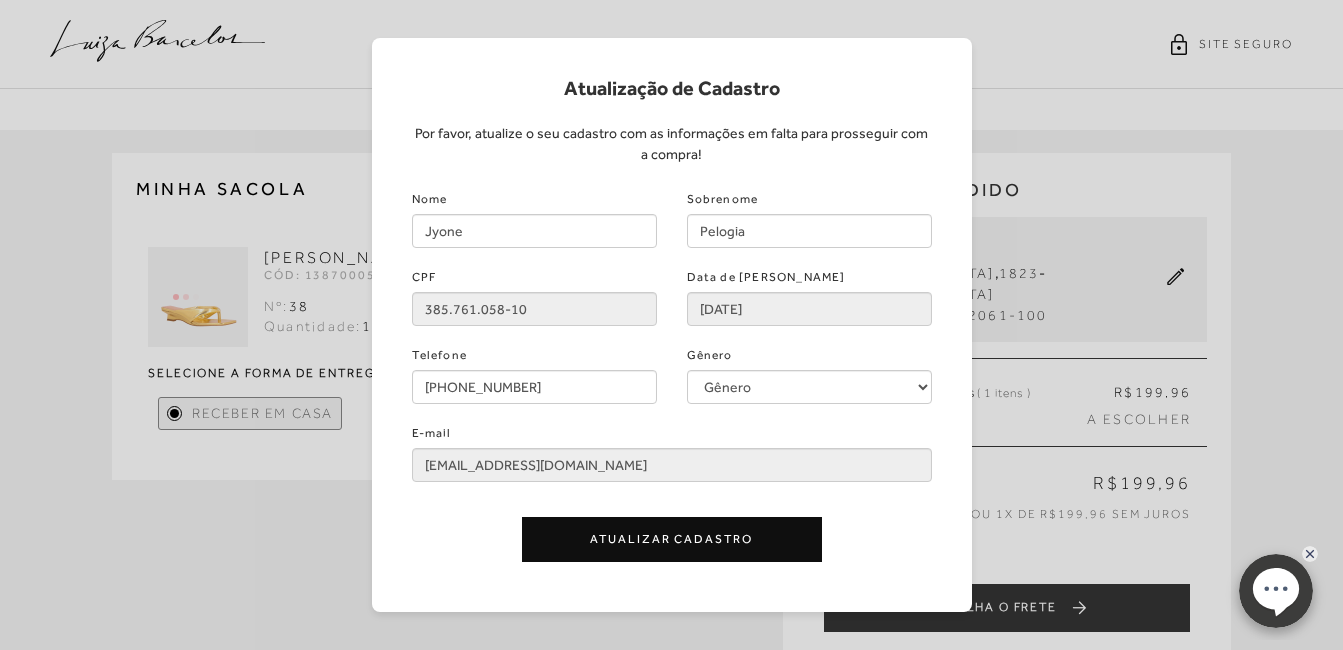 click on "Atualizar Cadastro" at bounding box center [672, 539] 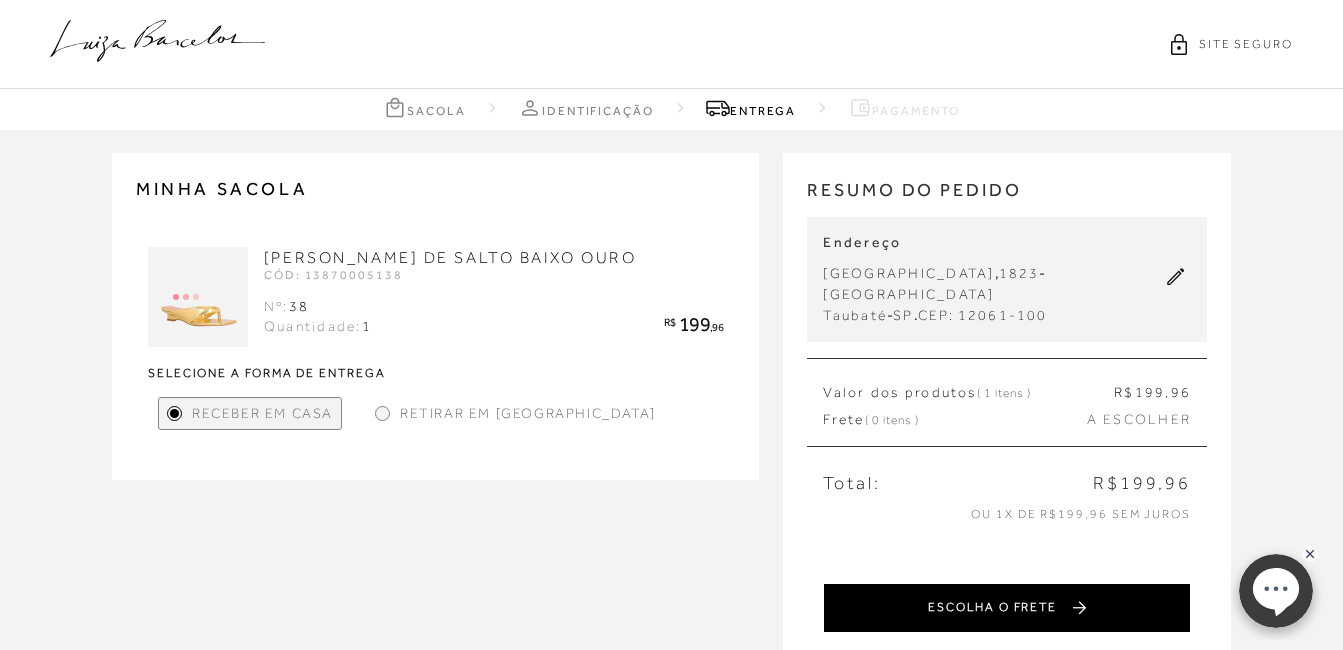 click on "ESCOLHA O FRETE" at bounding box center (1007, 608) 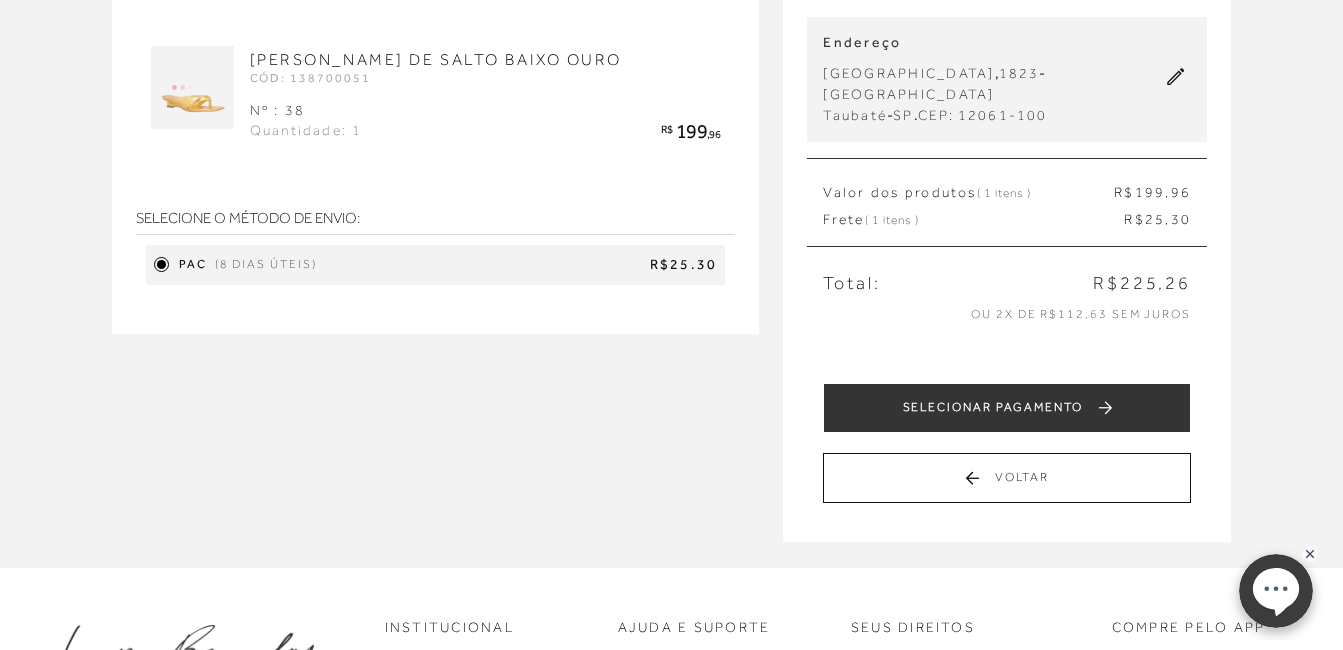 scroll, scrollTop: 100, scrollLeft: 0, axis: vertical 